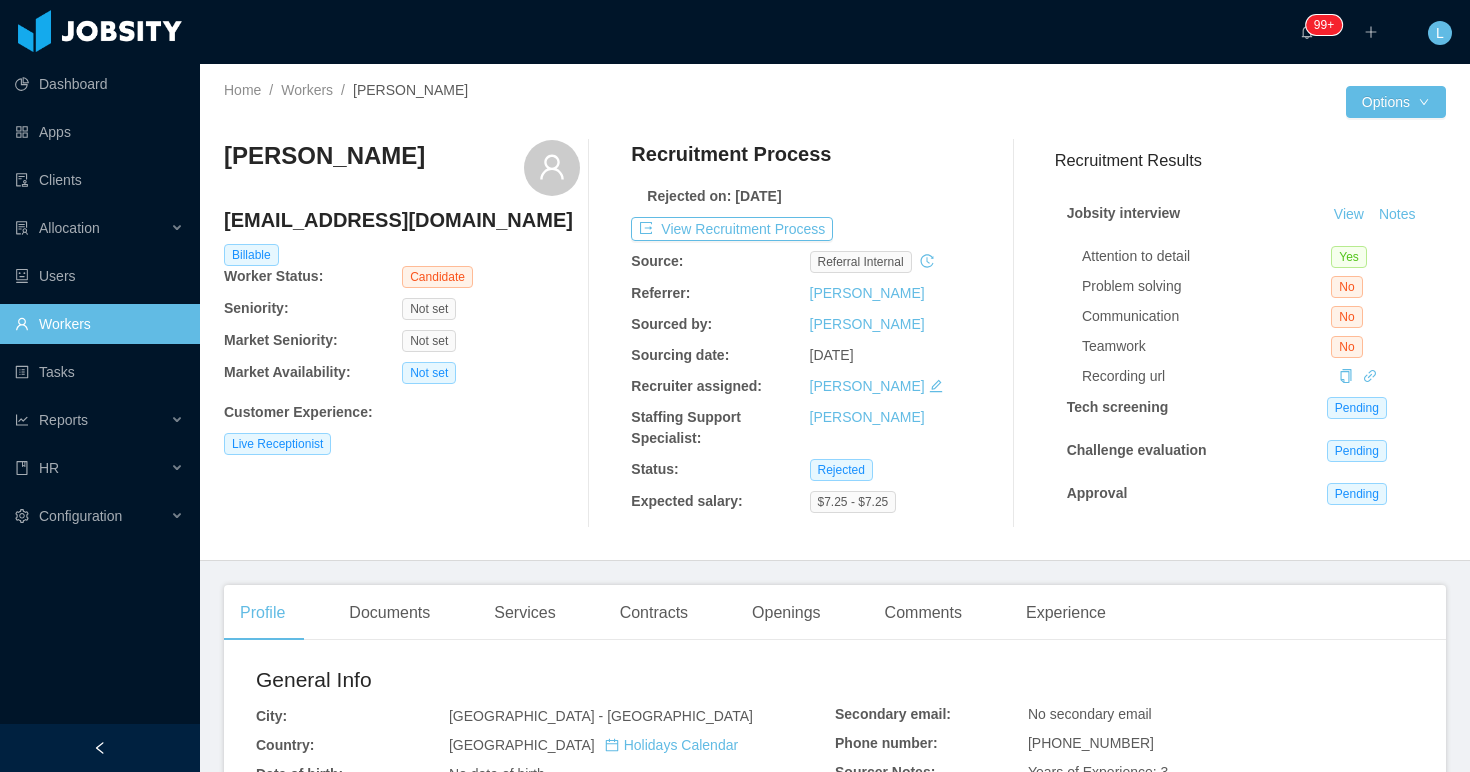 click on "Workers" at bounding box center (307, 90) 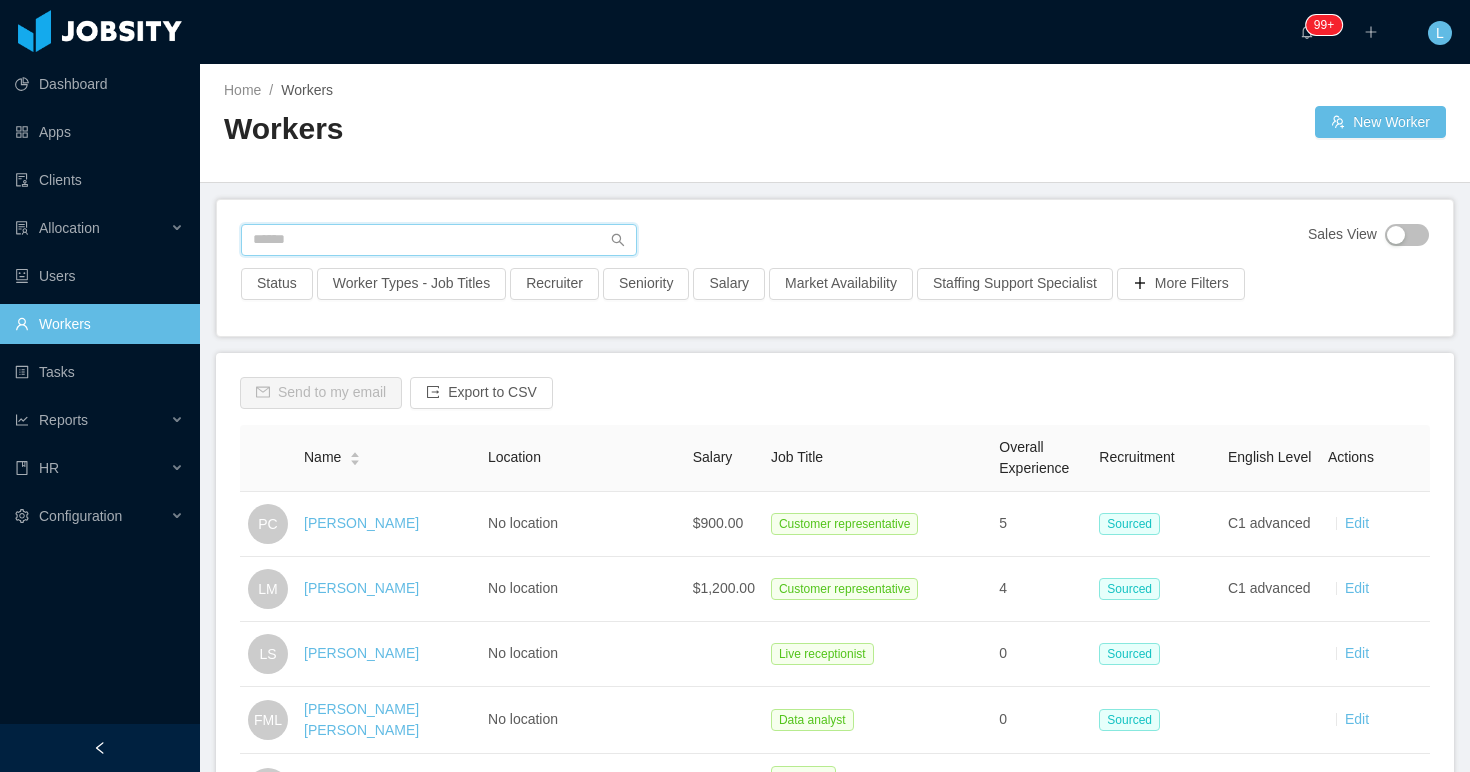 click at bounding box center [439, 240] 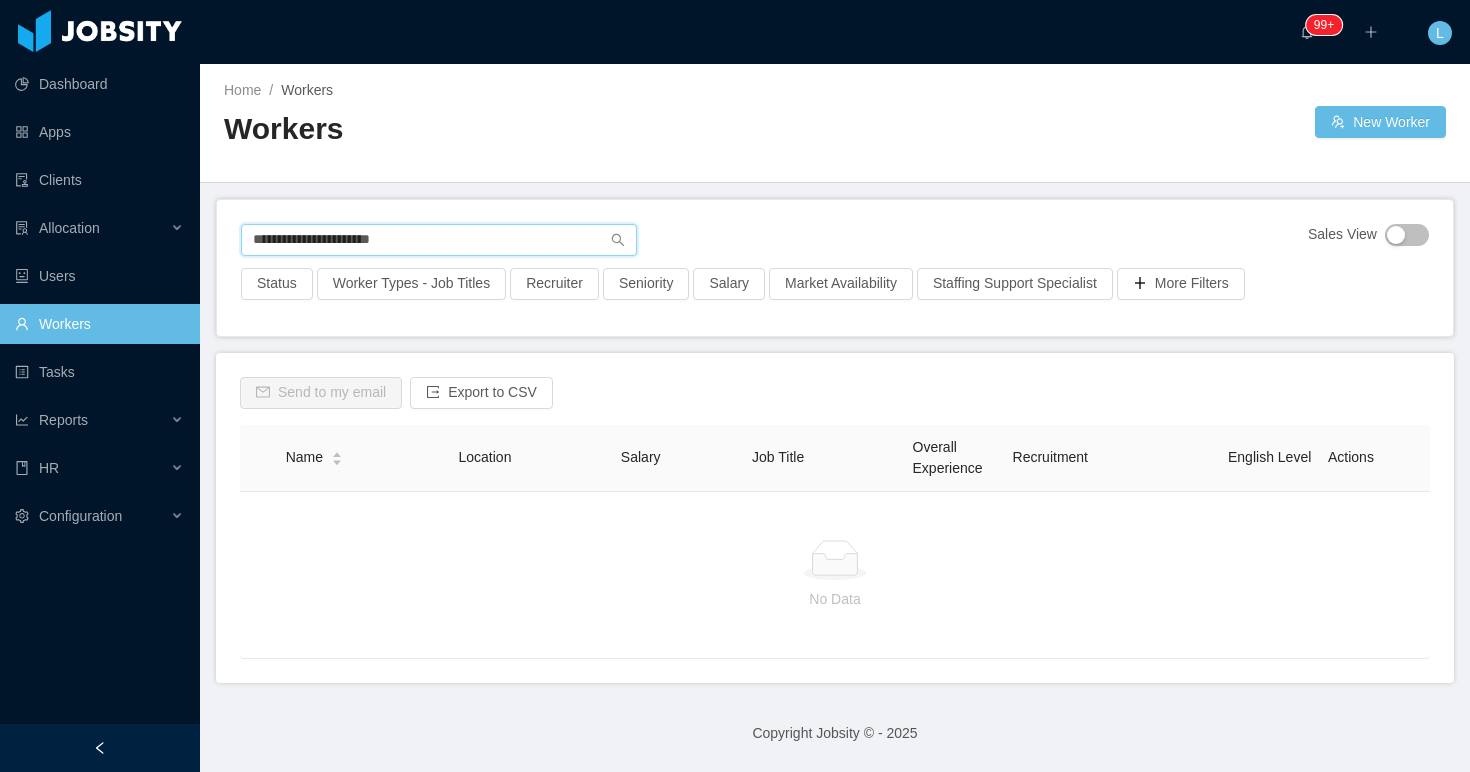 click on "**********" at bounding box center (439, 240) 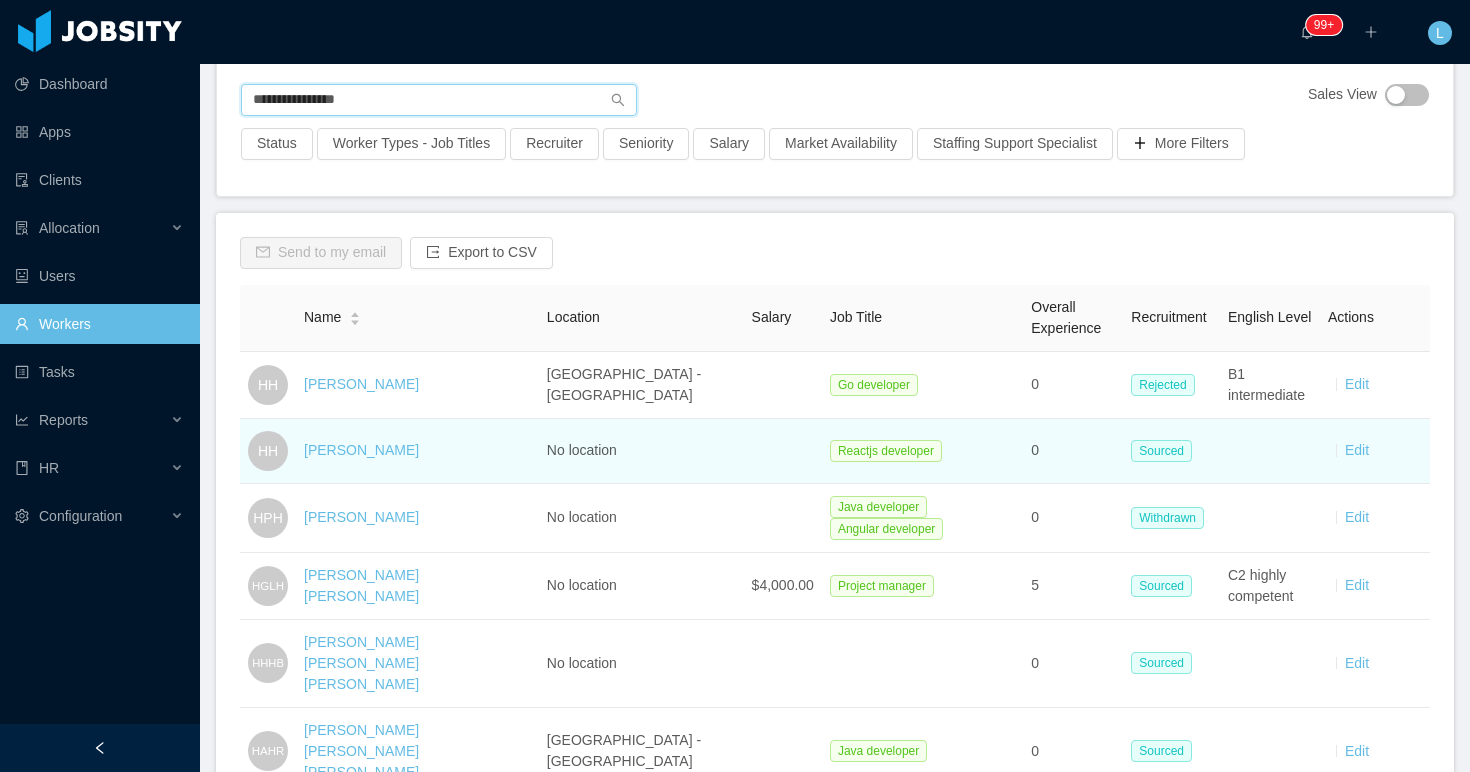 scroll, scrollTop: 141, scrollLeft: 0, axis: vertical 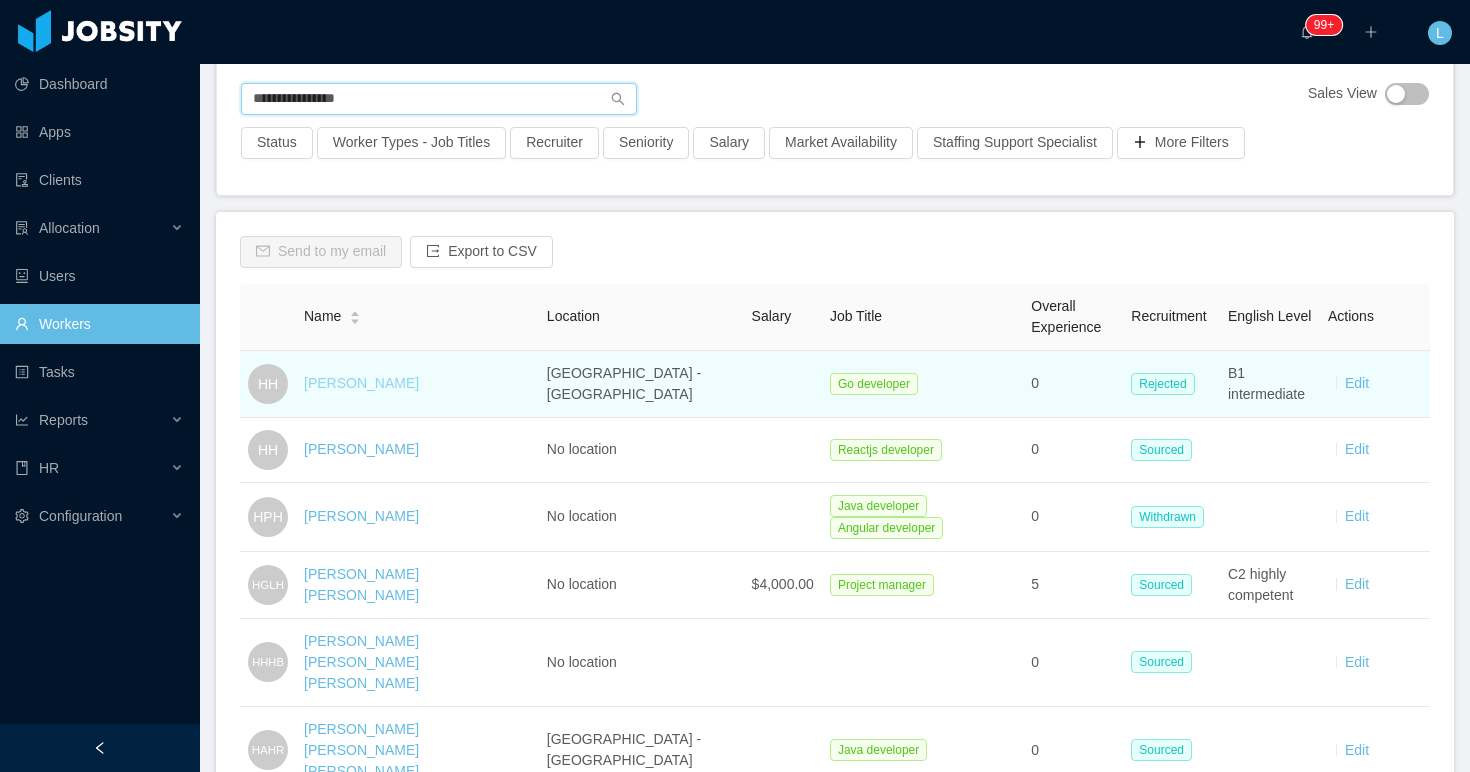 type on "**********" 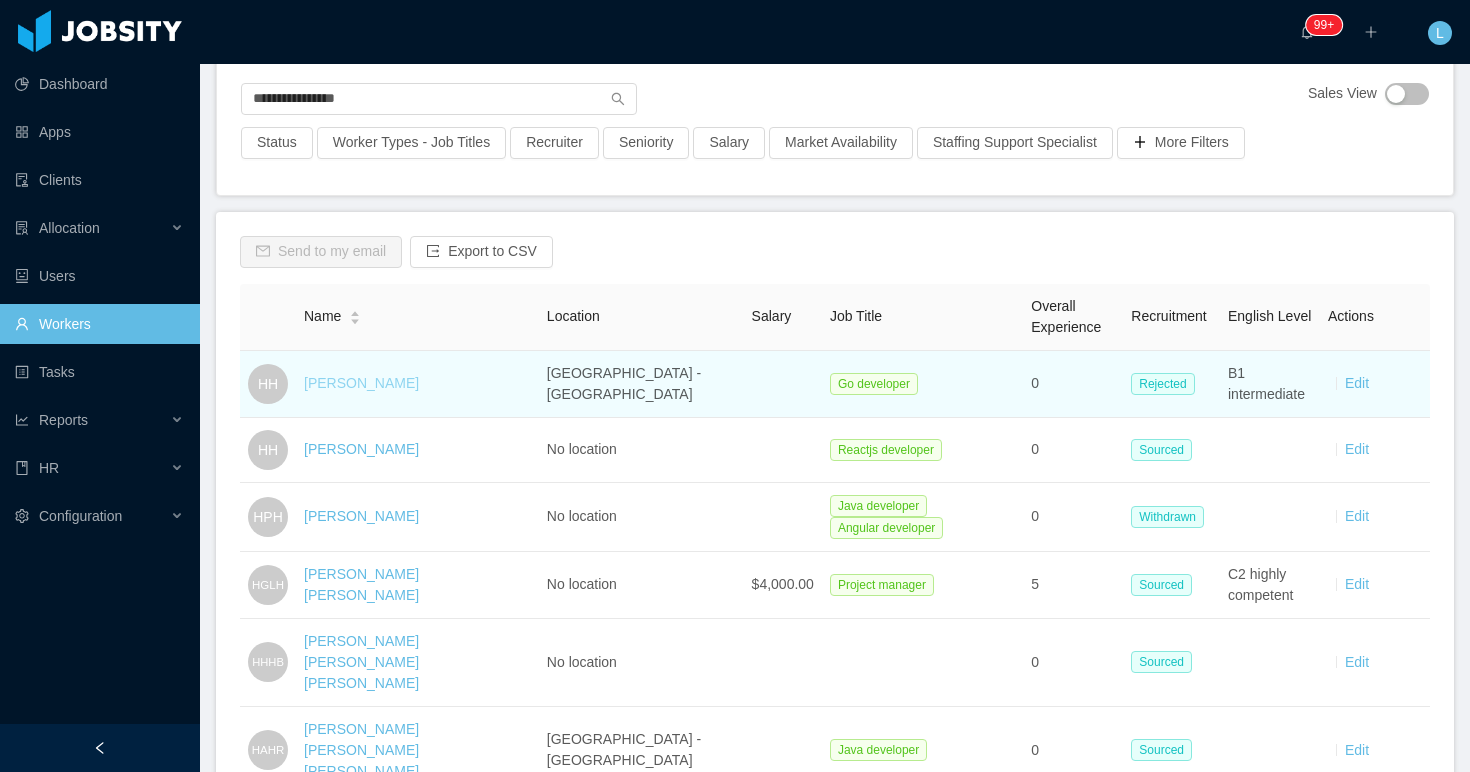 click on "[PERSON_NAME]" at bounding box center (361, 383) 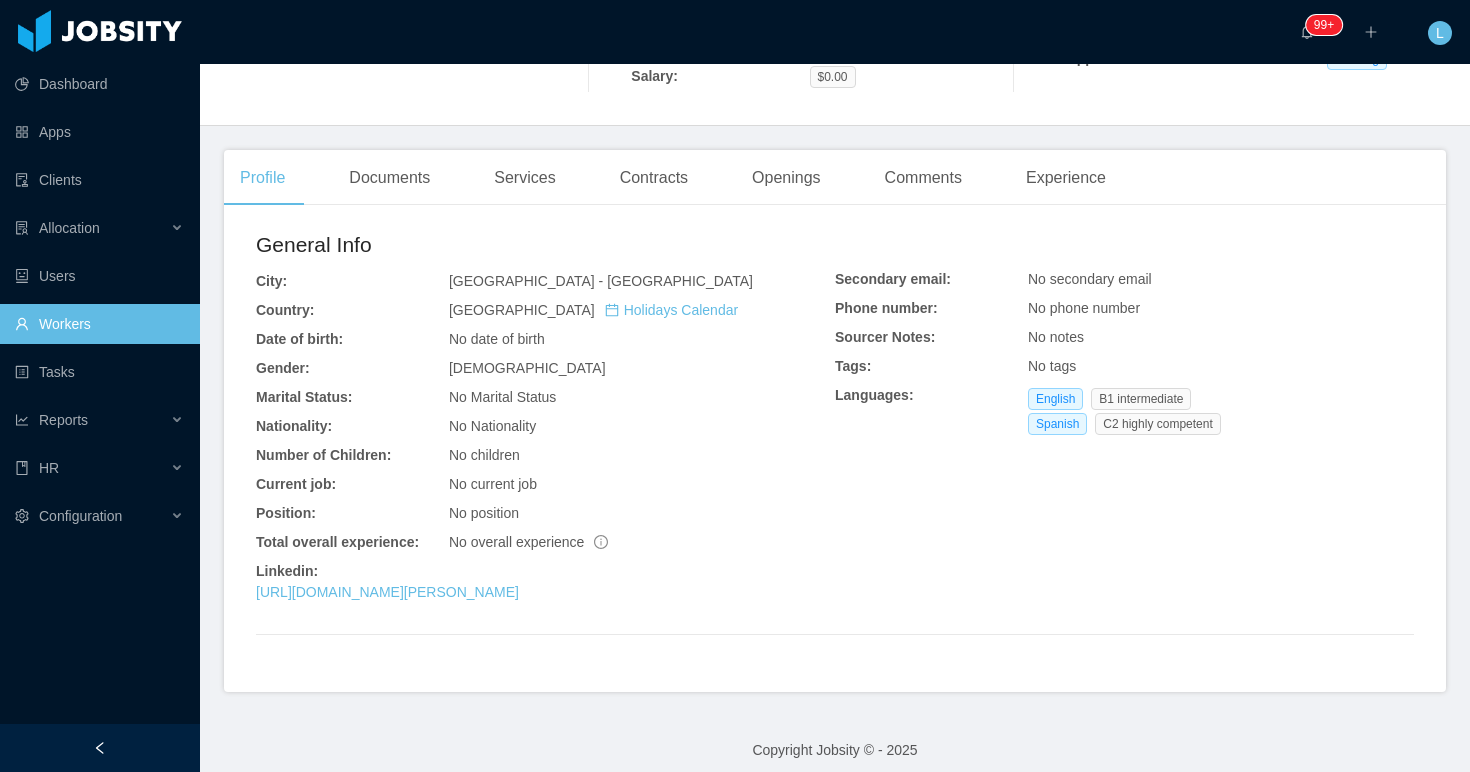 scroll, scrollTop: 0, scrollLeft: 0, axis: both 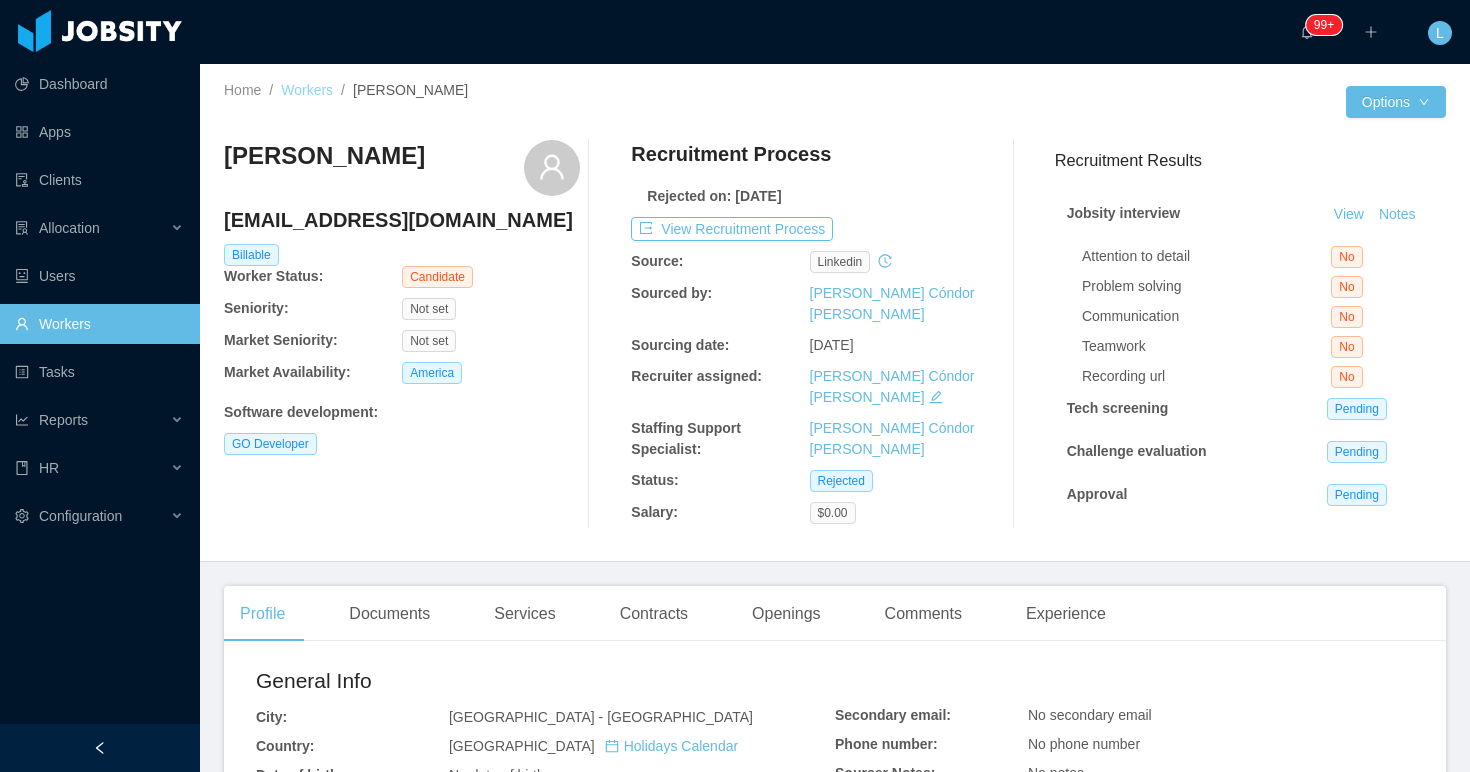 click on "Workers" at bounding box center [307, 90] 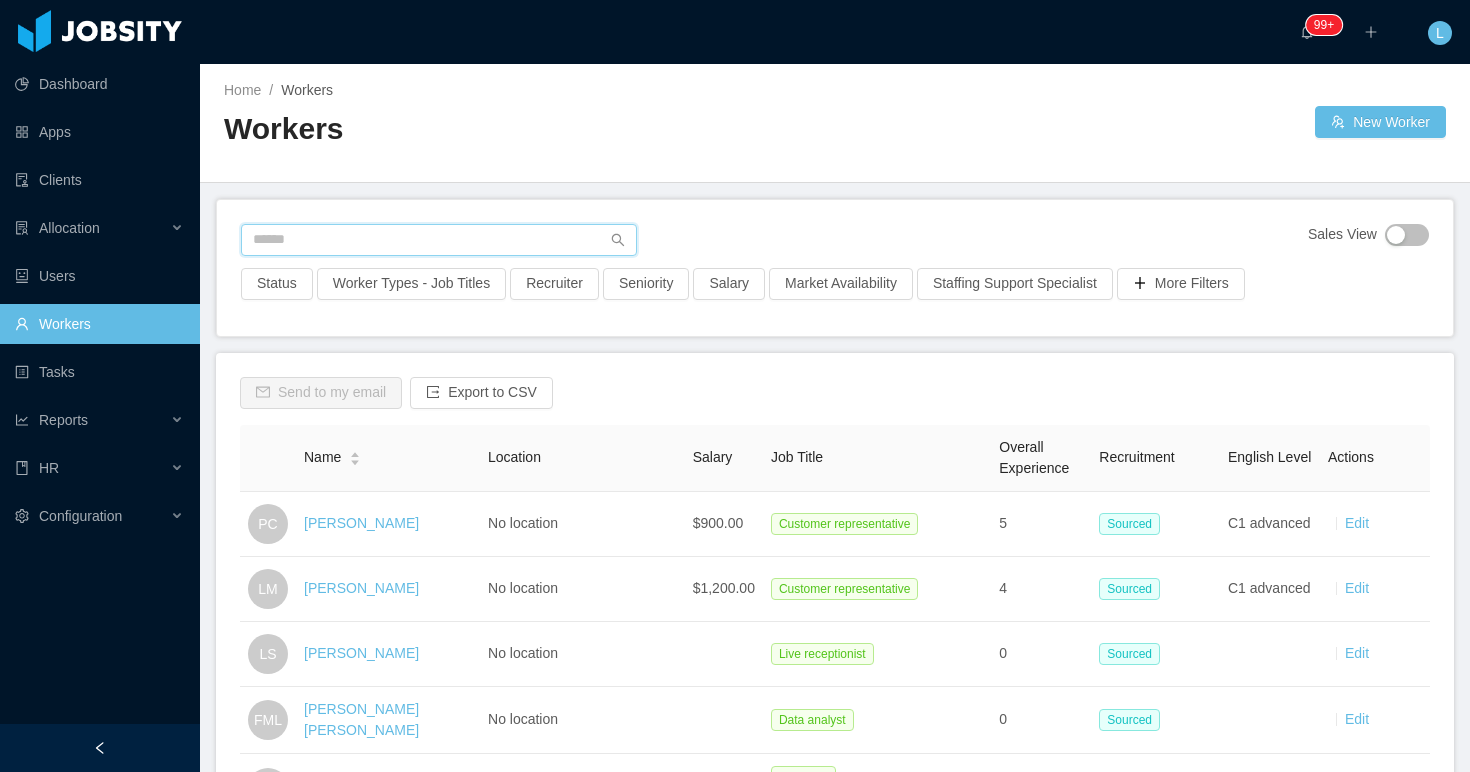 click at bounding box center [439, 240] 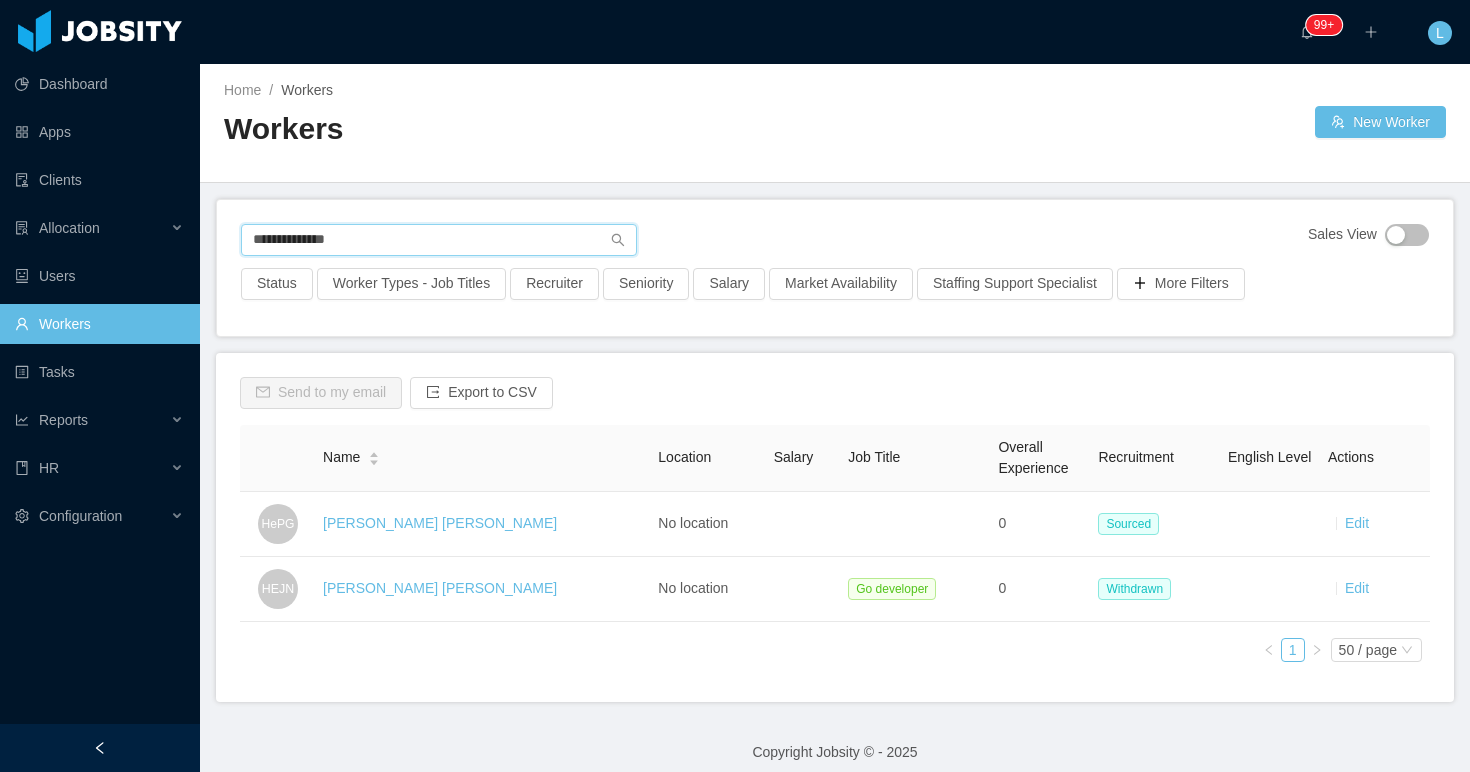 paste on "**********" 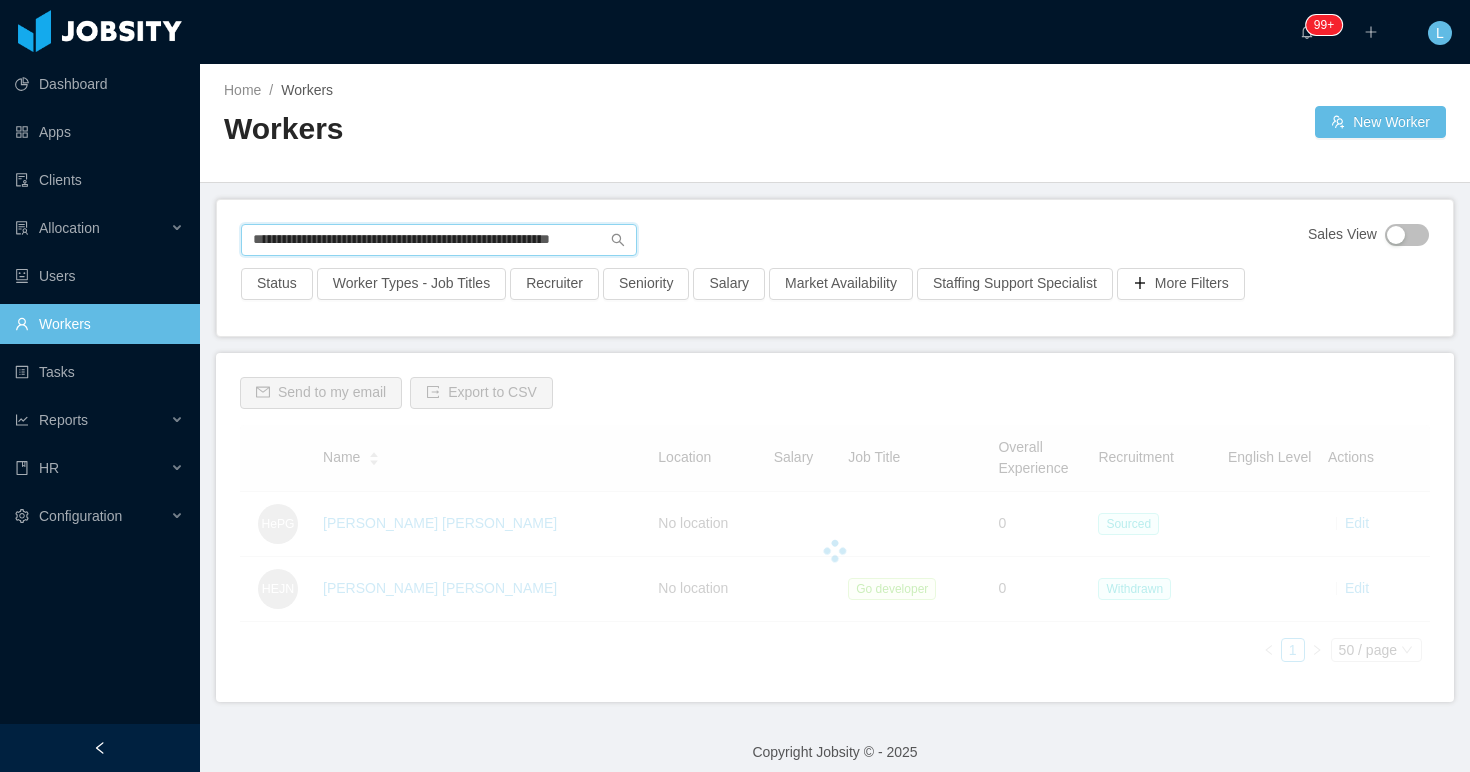 scroll, scrollTop: 0, scrollLeft: 102, axis: horizontal 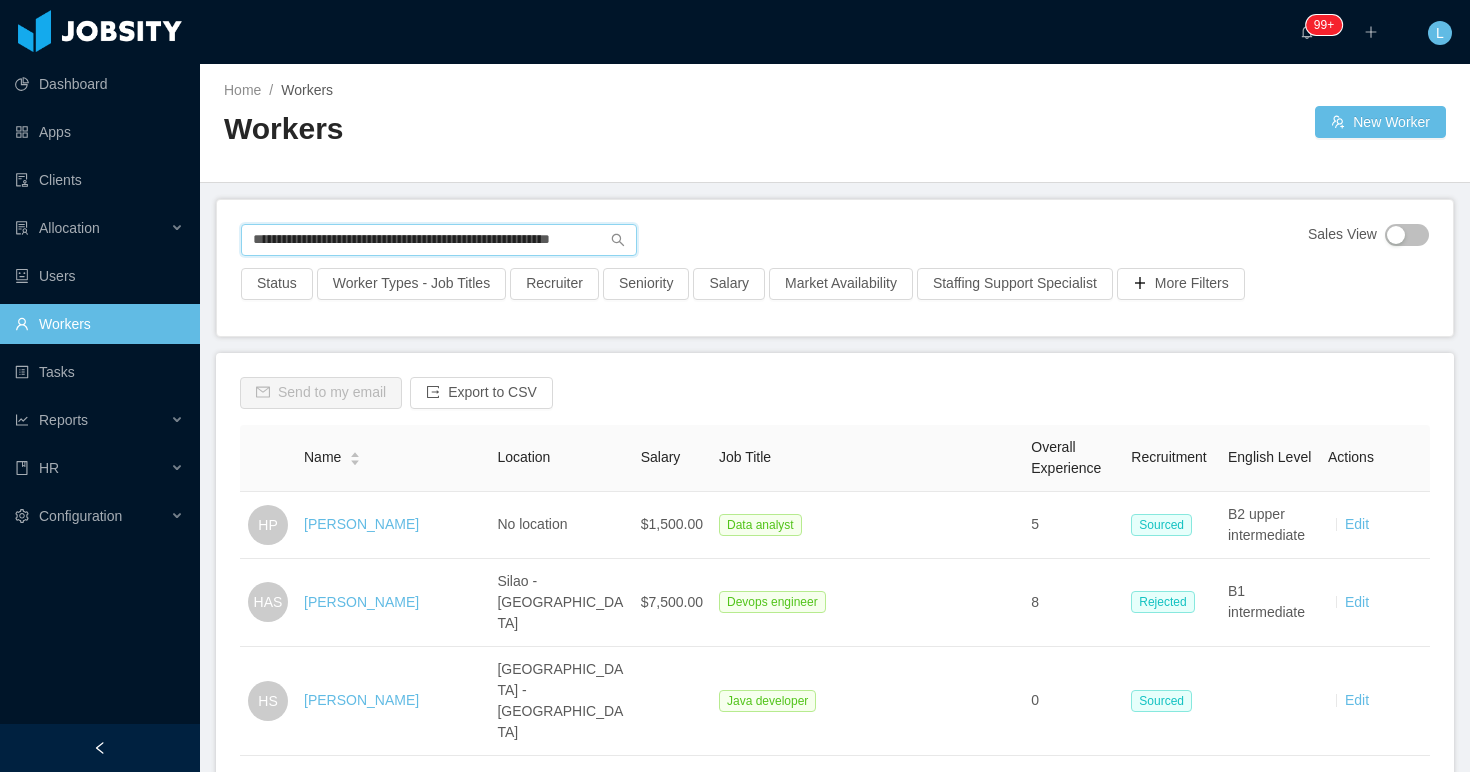 type on "**********" 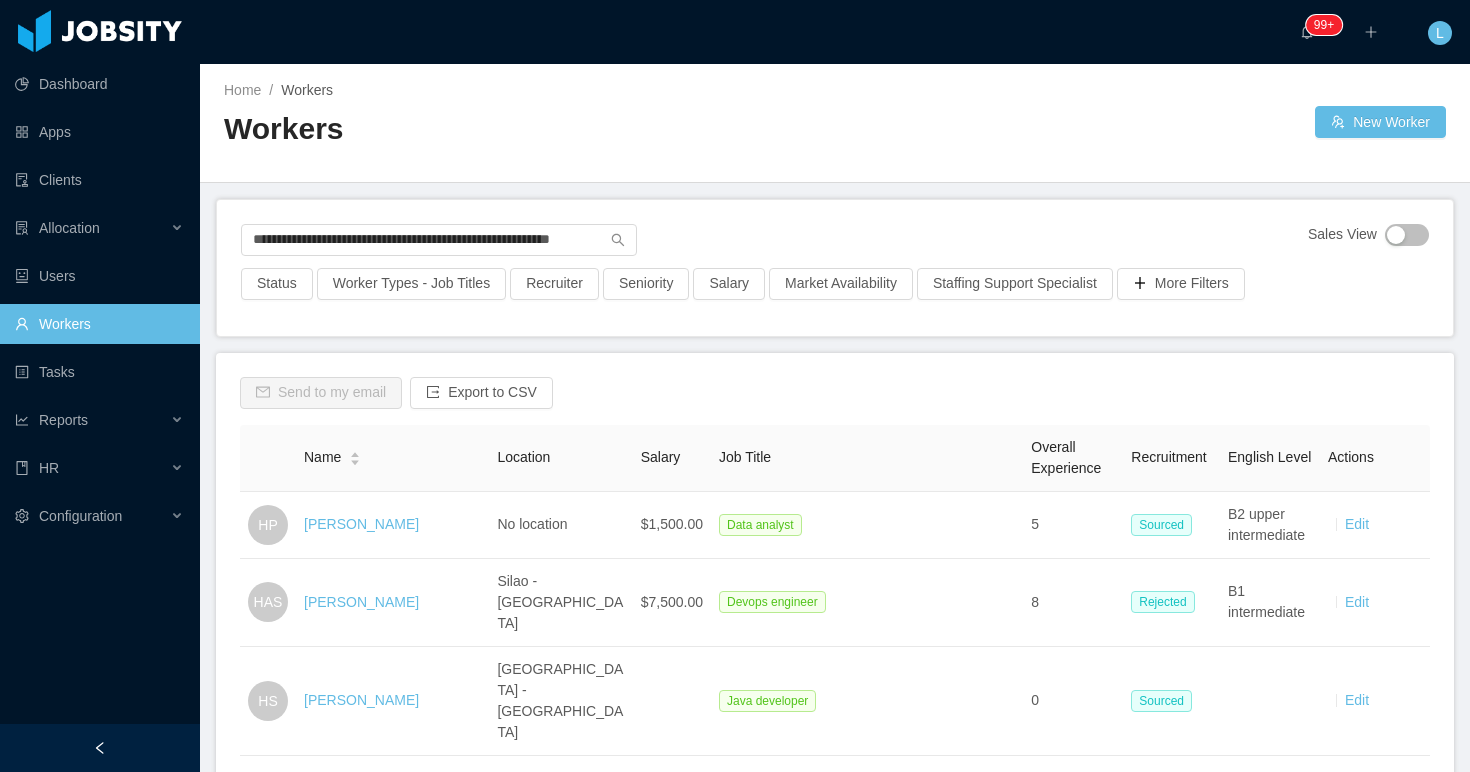 scroll, scrollTop: 0, scrollLeft: 0, axis: both 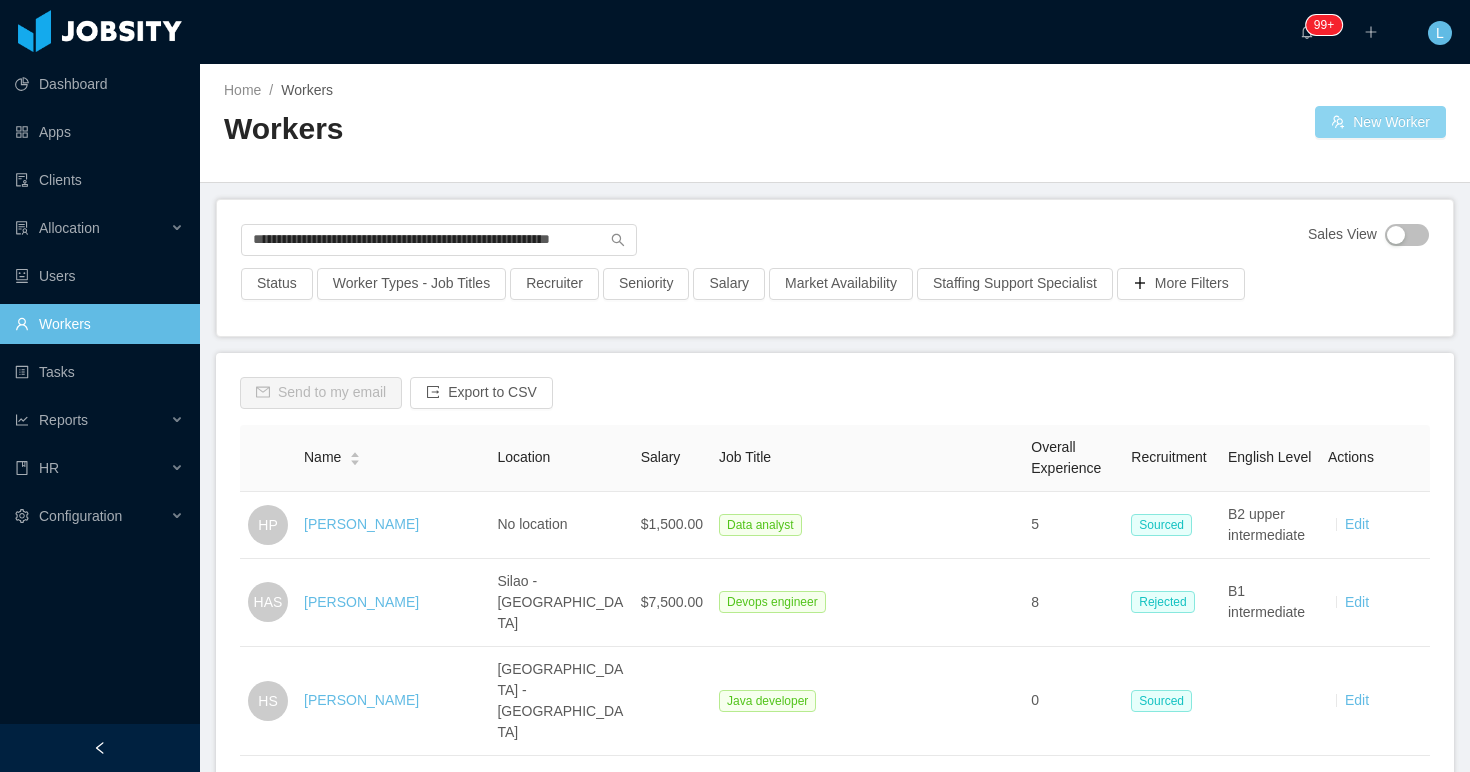 click on "New Worker" at bounding box center (1380, 122) 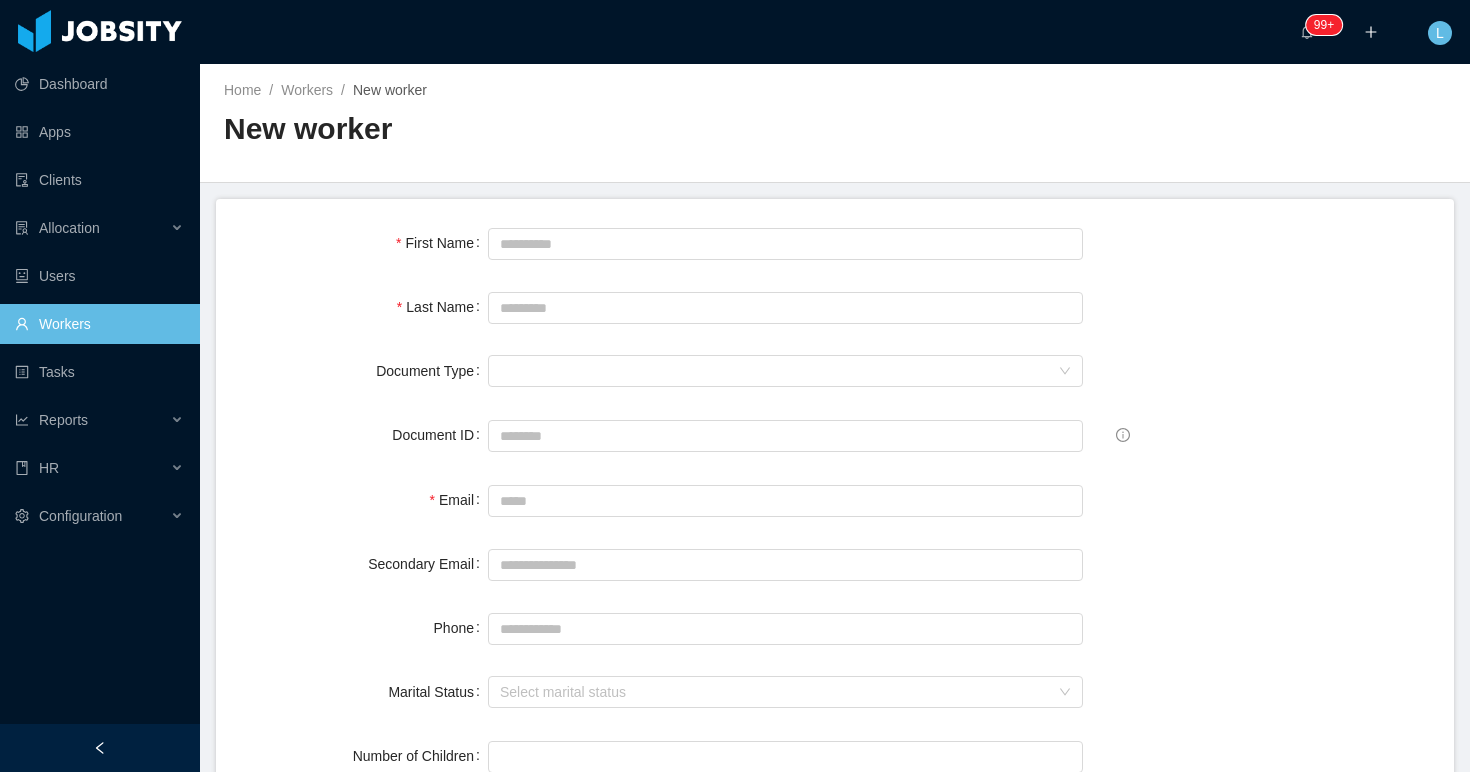 click at bounding box center (785, 243) 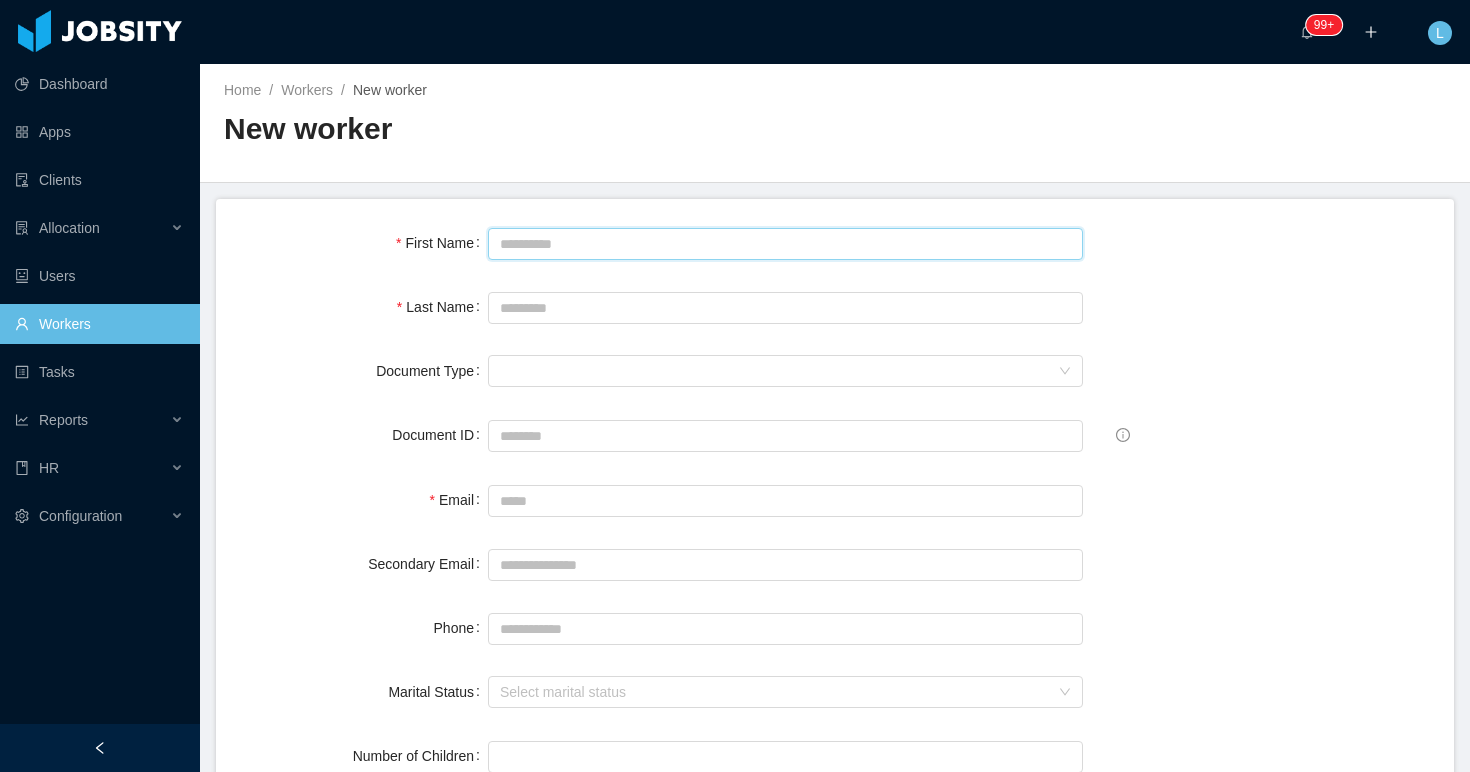 click on "First Name" at bounding box center (785, 244) 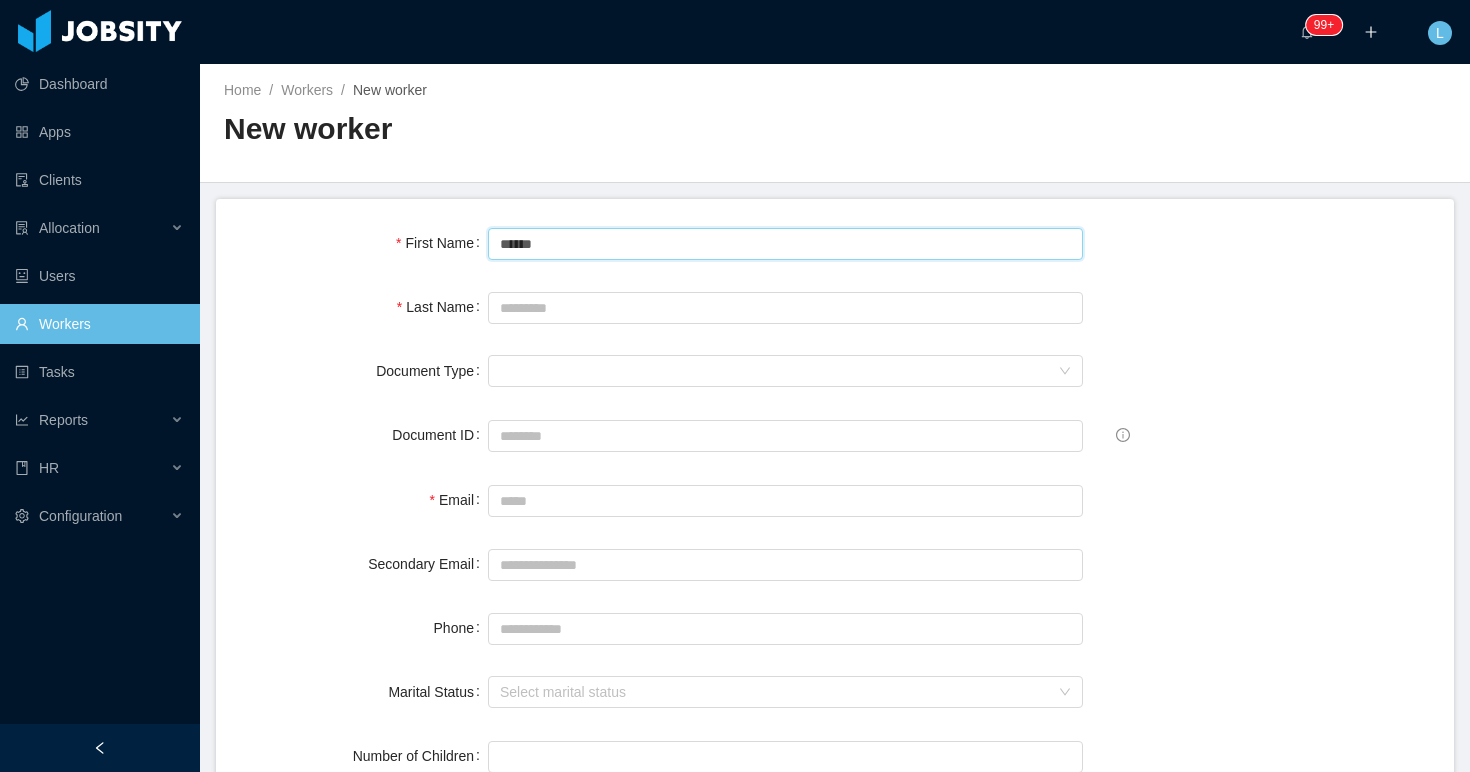 type on "******" 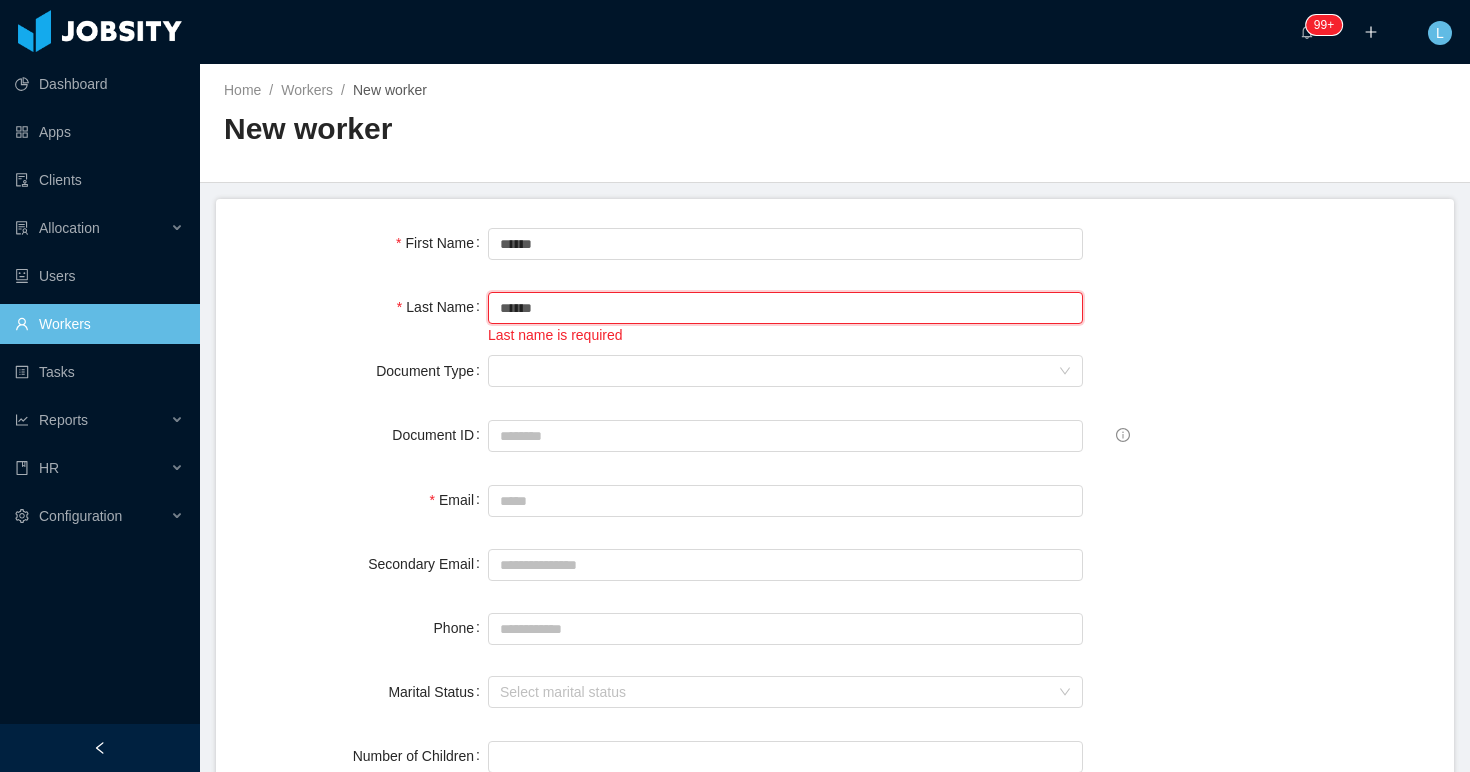 type on "******" 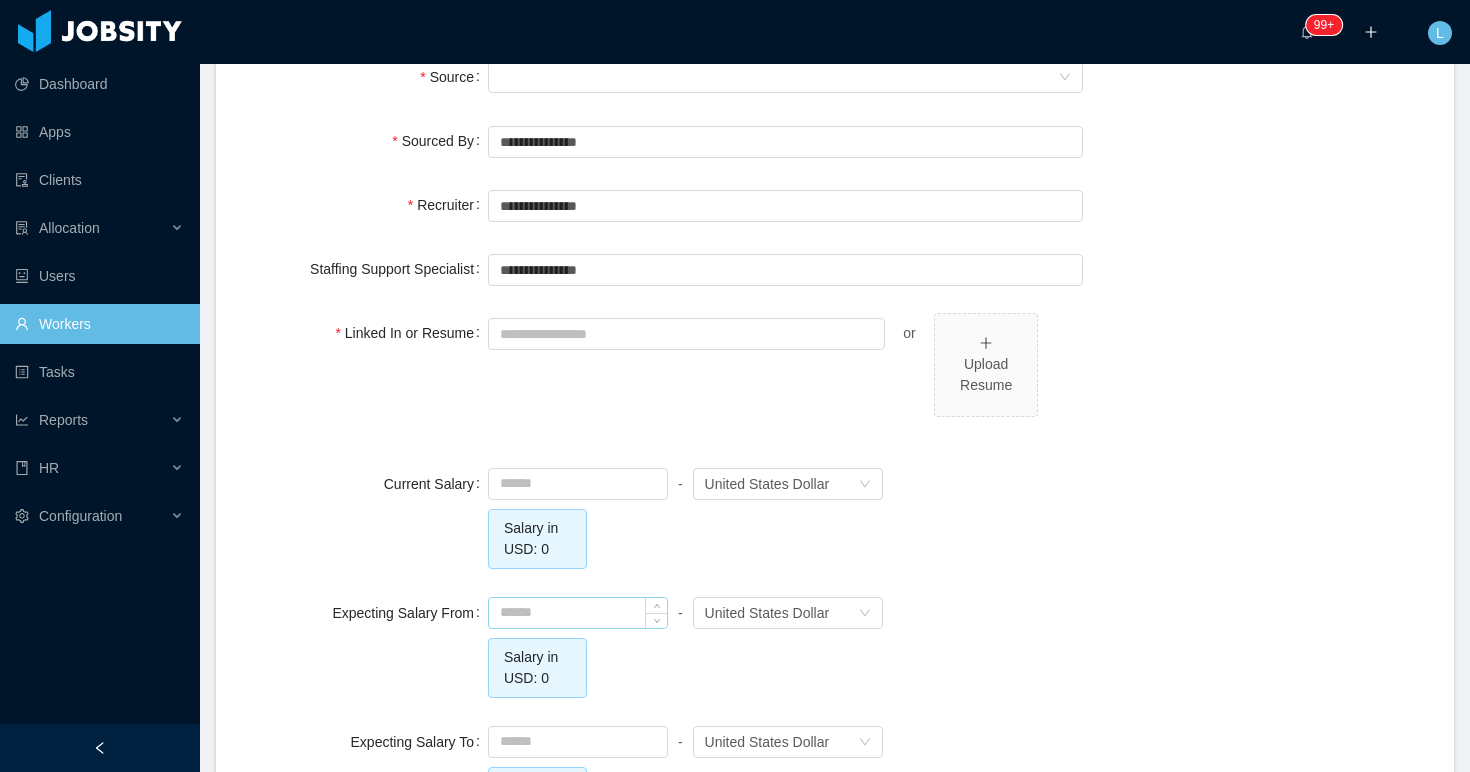 scroll, scrollTop: 1348, scrollLeft: 0, axis: vertical 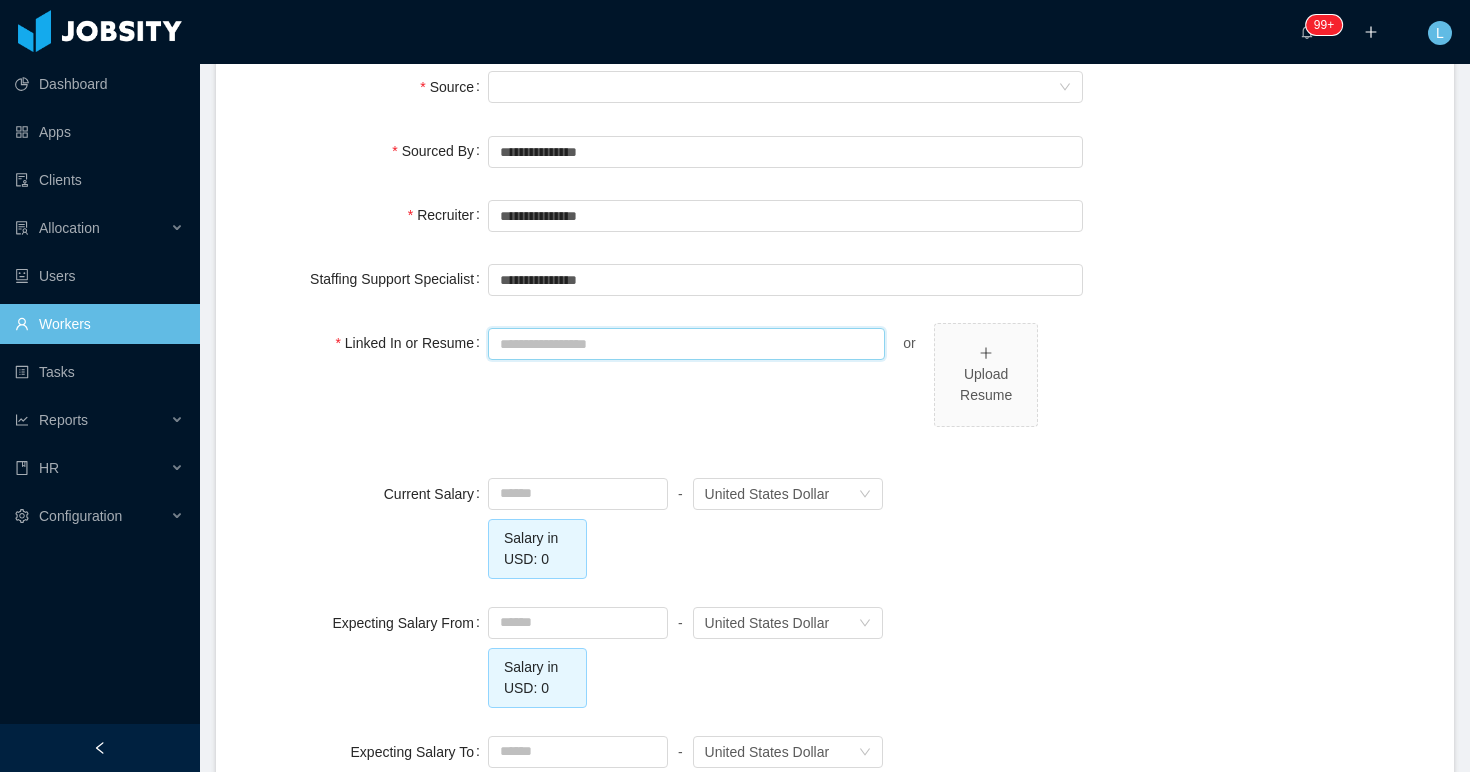 click on "Linked In or Resume" at bounding box center [686, 344] 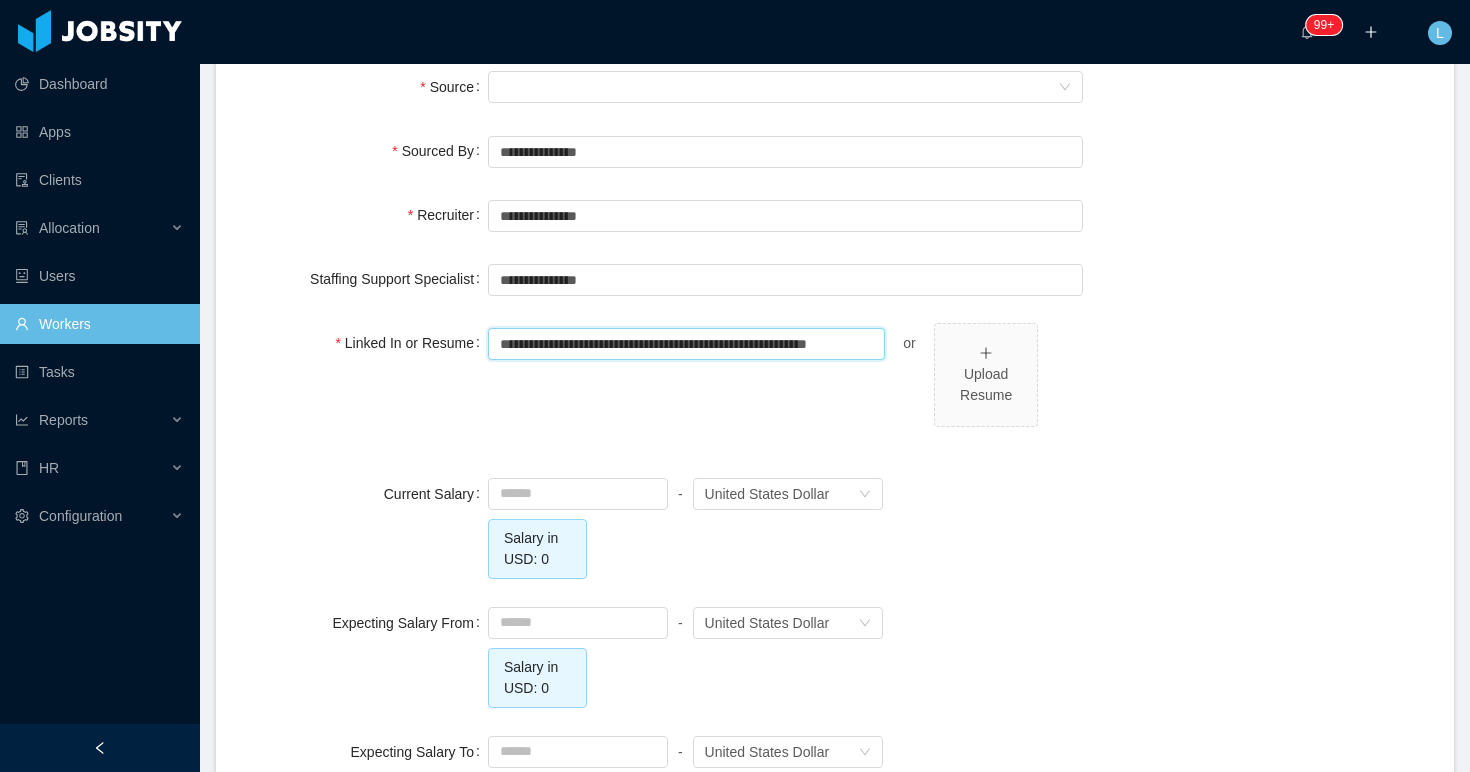 scroll, scrollTop: 0, scrollLeft: 100, axis: horizontal 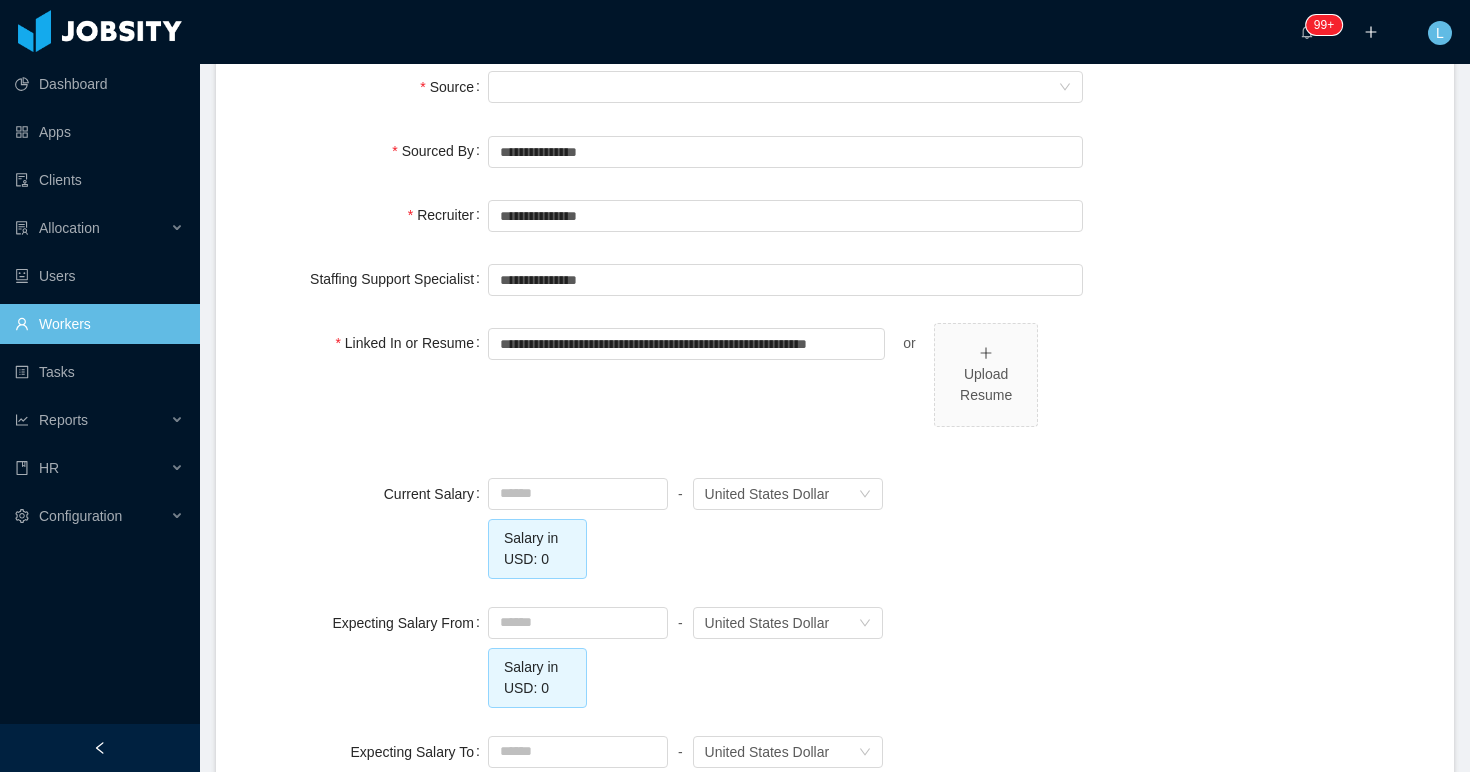 click on "**********" at bounding box center (835, 386) 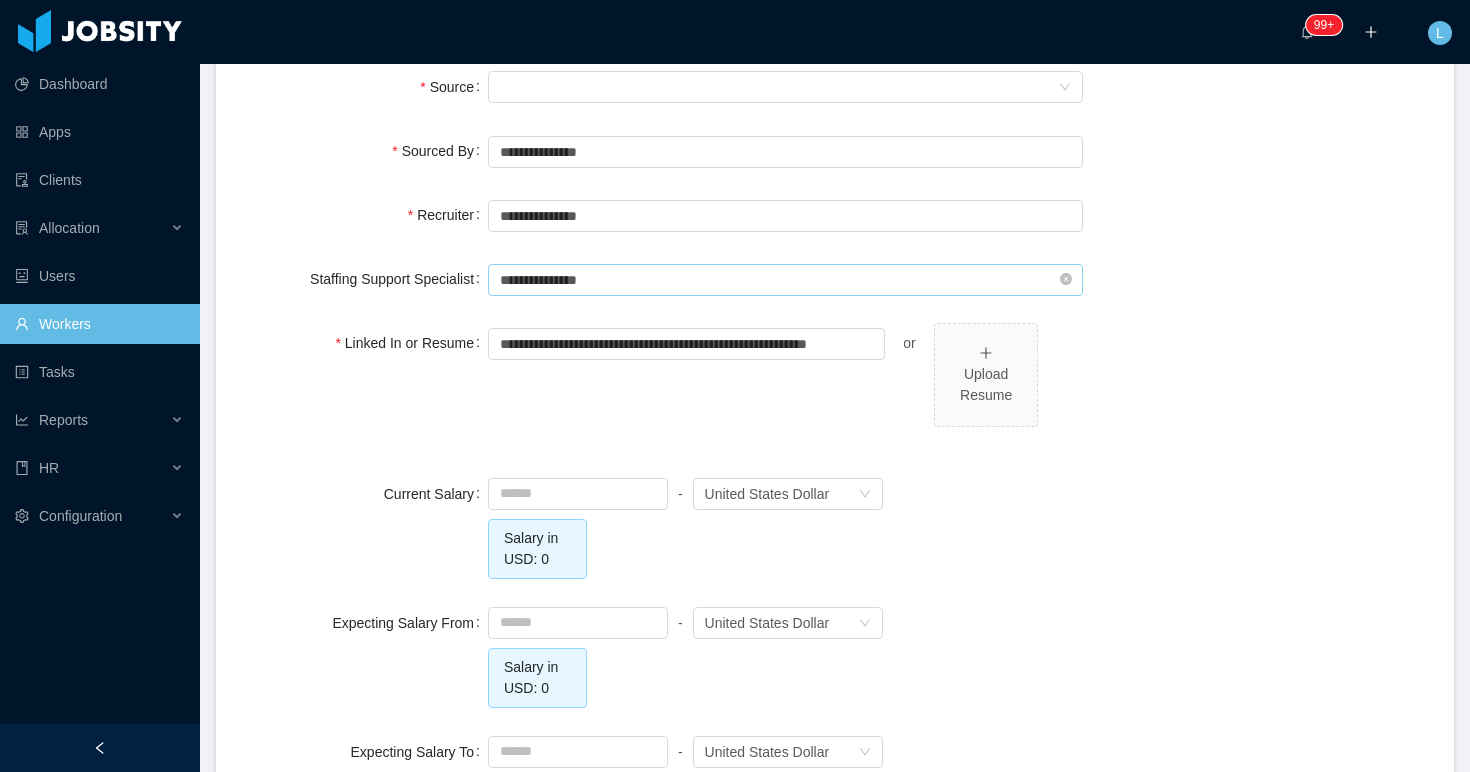 type 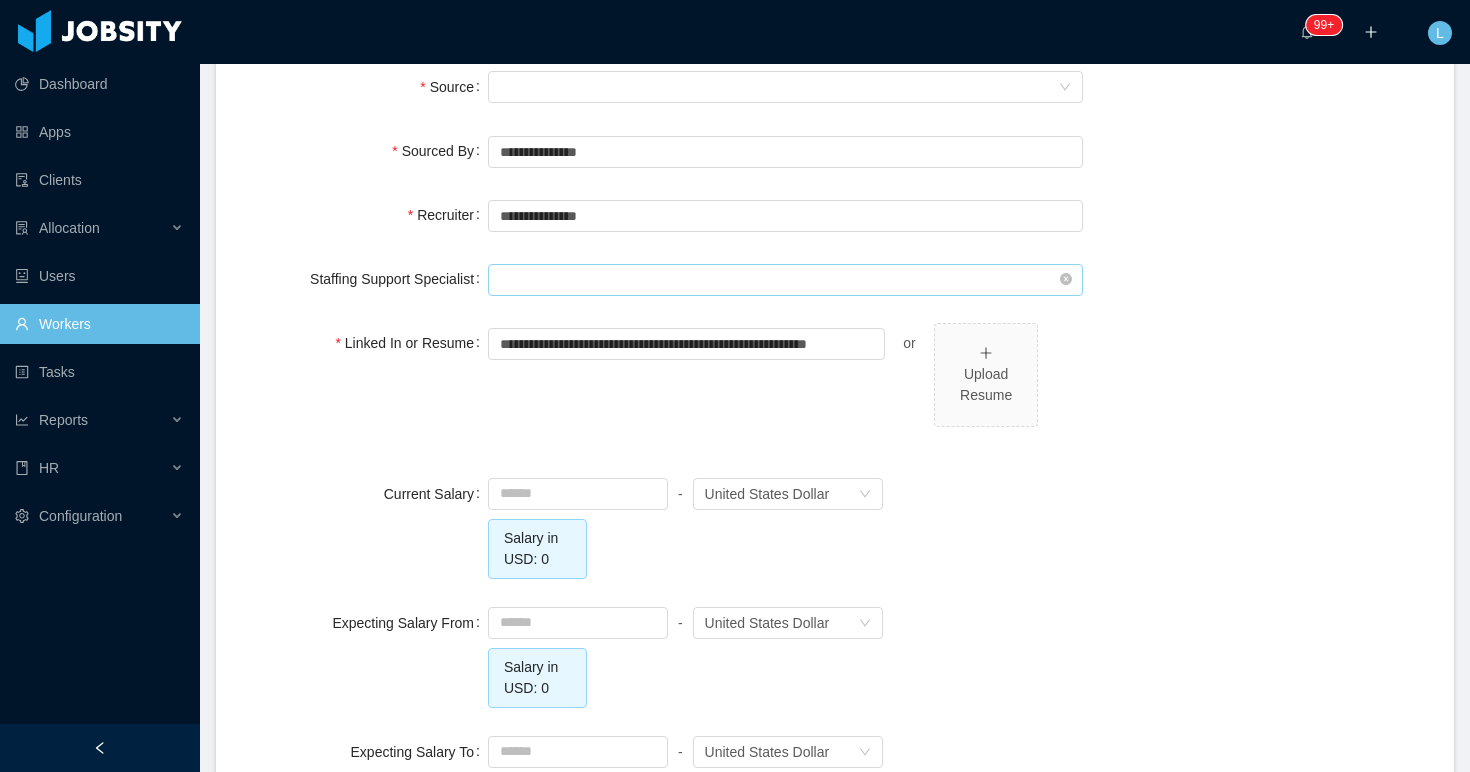 click at bounding box center (785, 280) 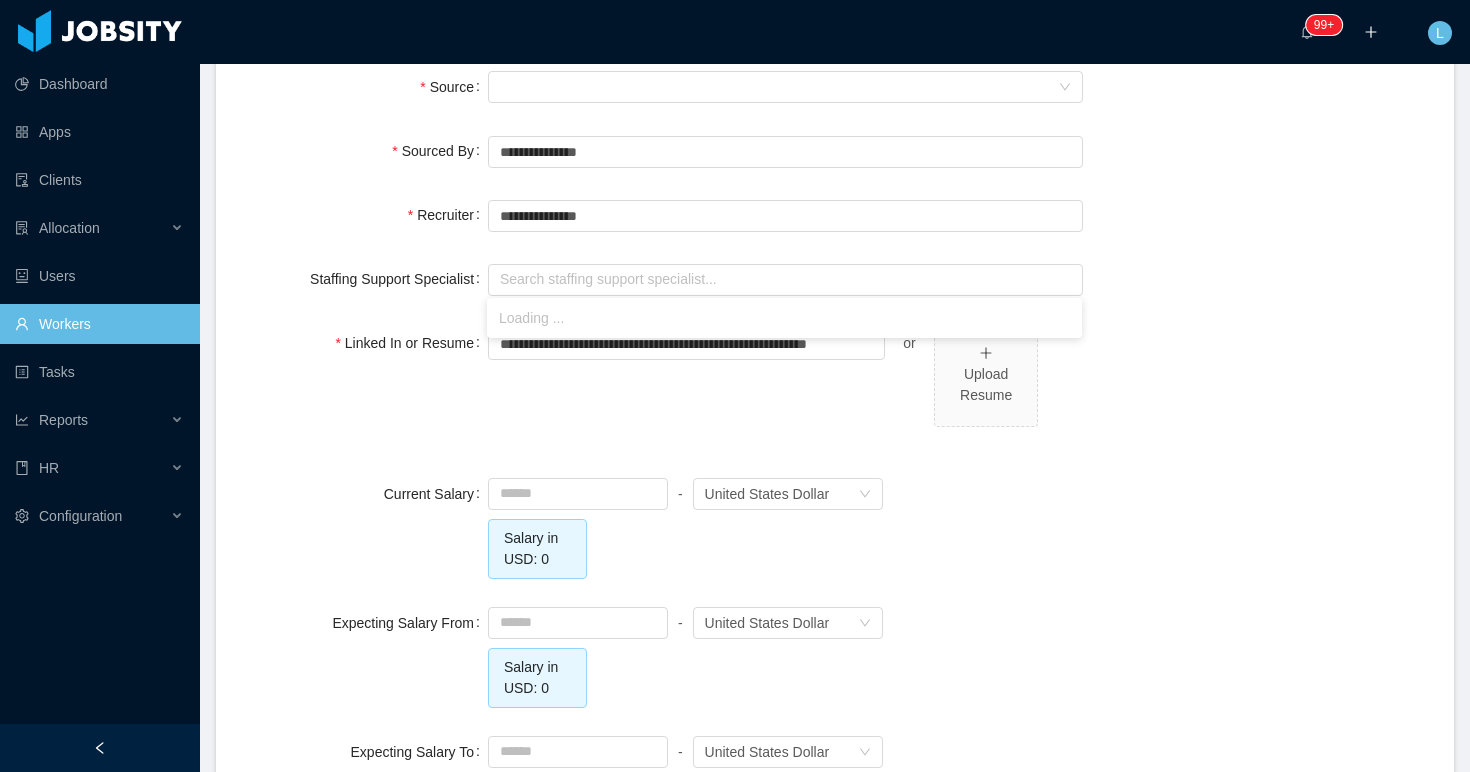 click on "**********" at bounding box center (835, 57) 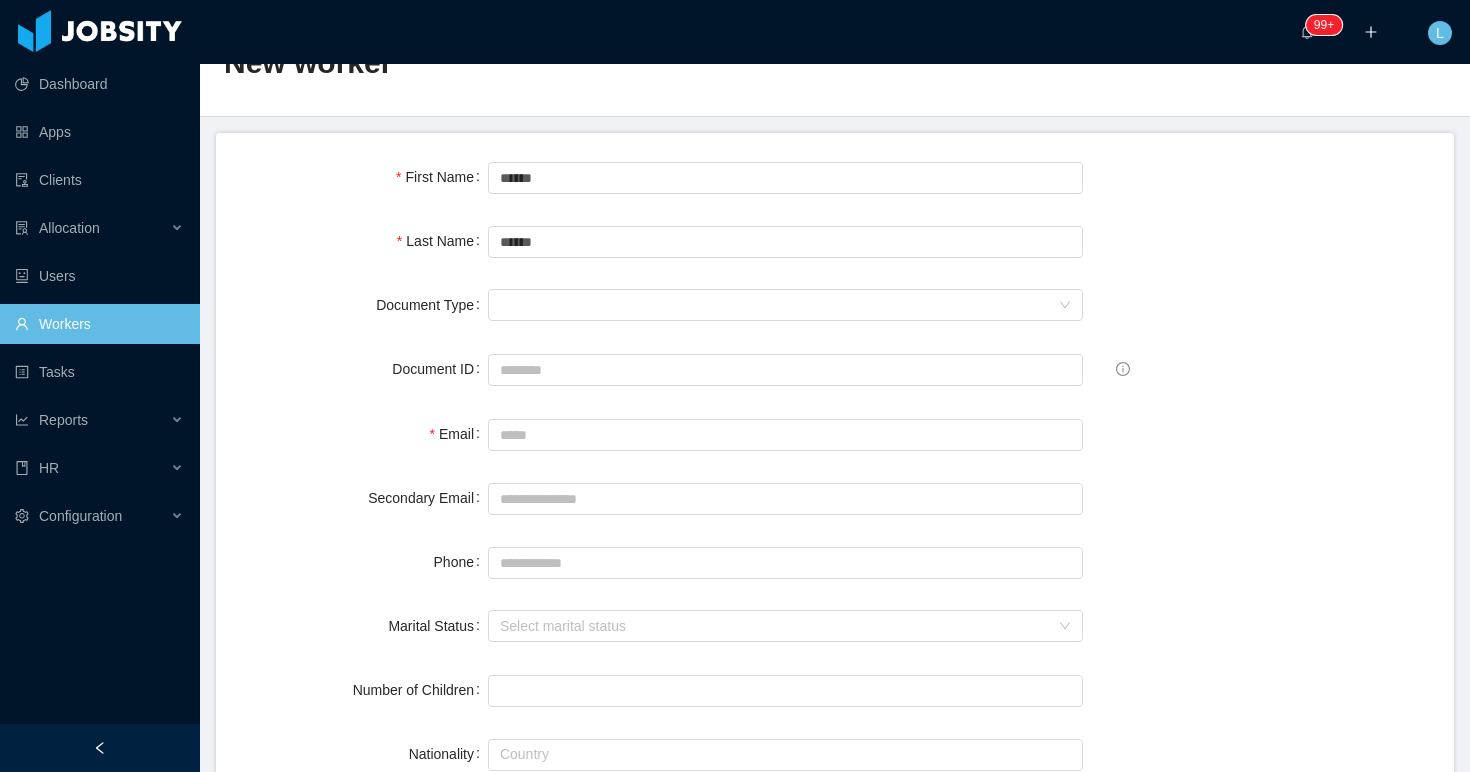 scroll, scrollTop: 70, scrollLeft: 0, axis: vertical 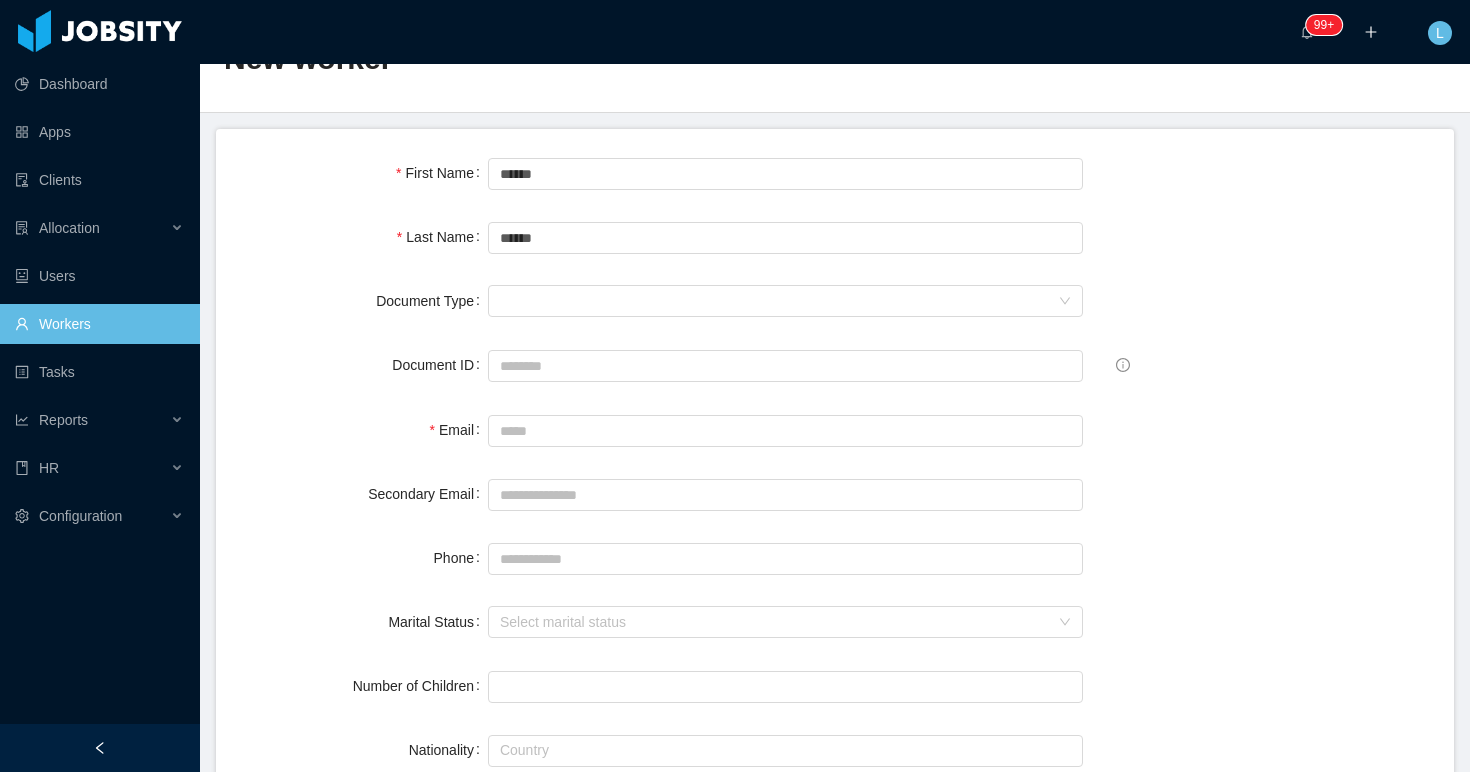 click at bounding box center [785, 430] 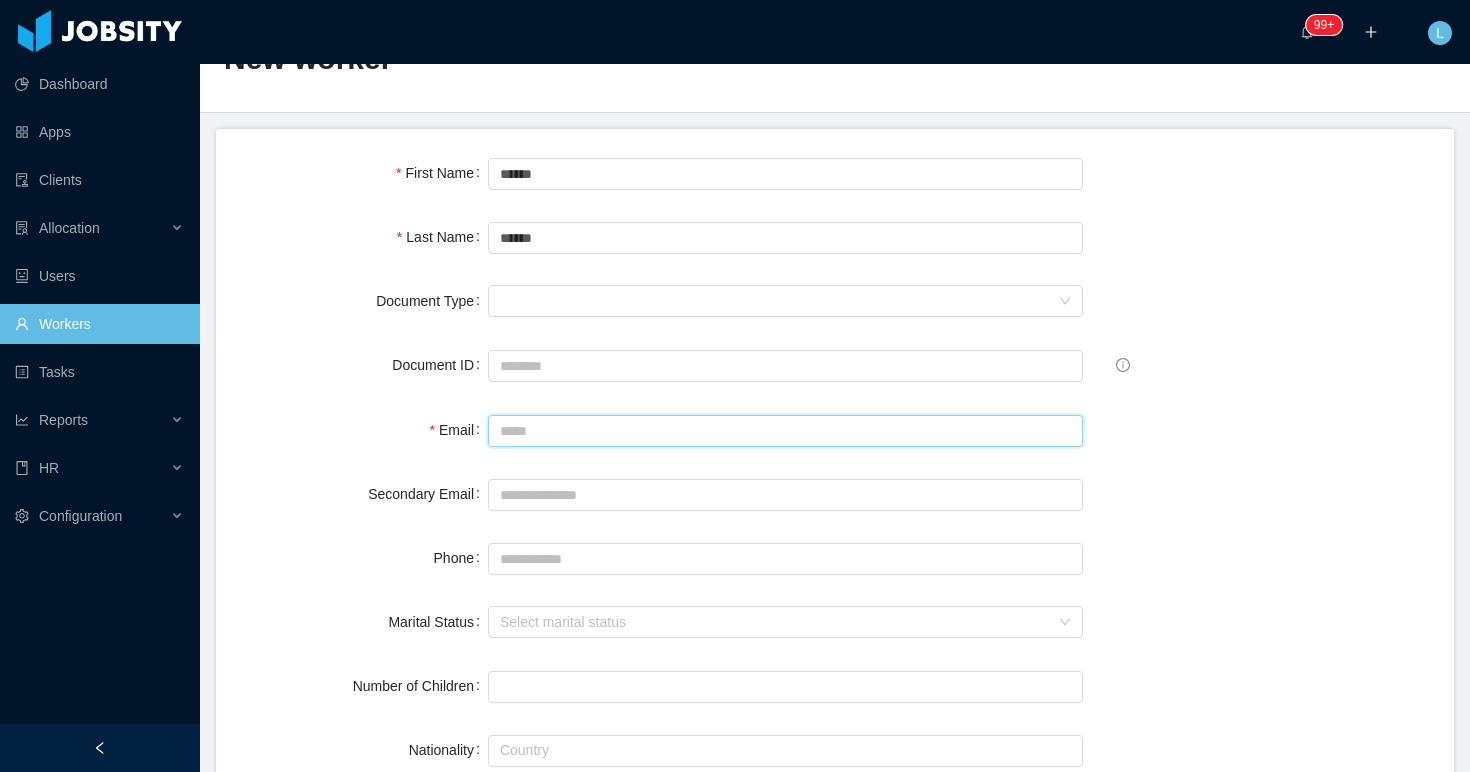 click on "Email" at bounding box center (785, 431) 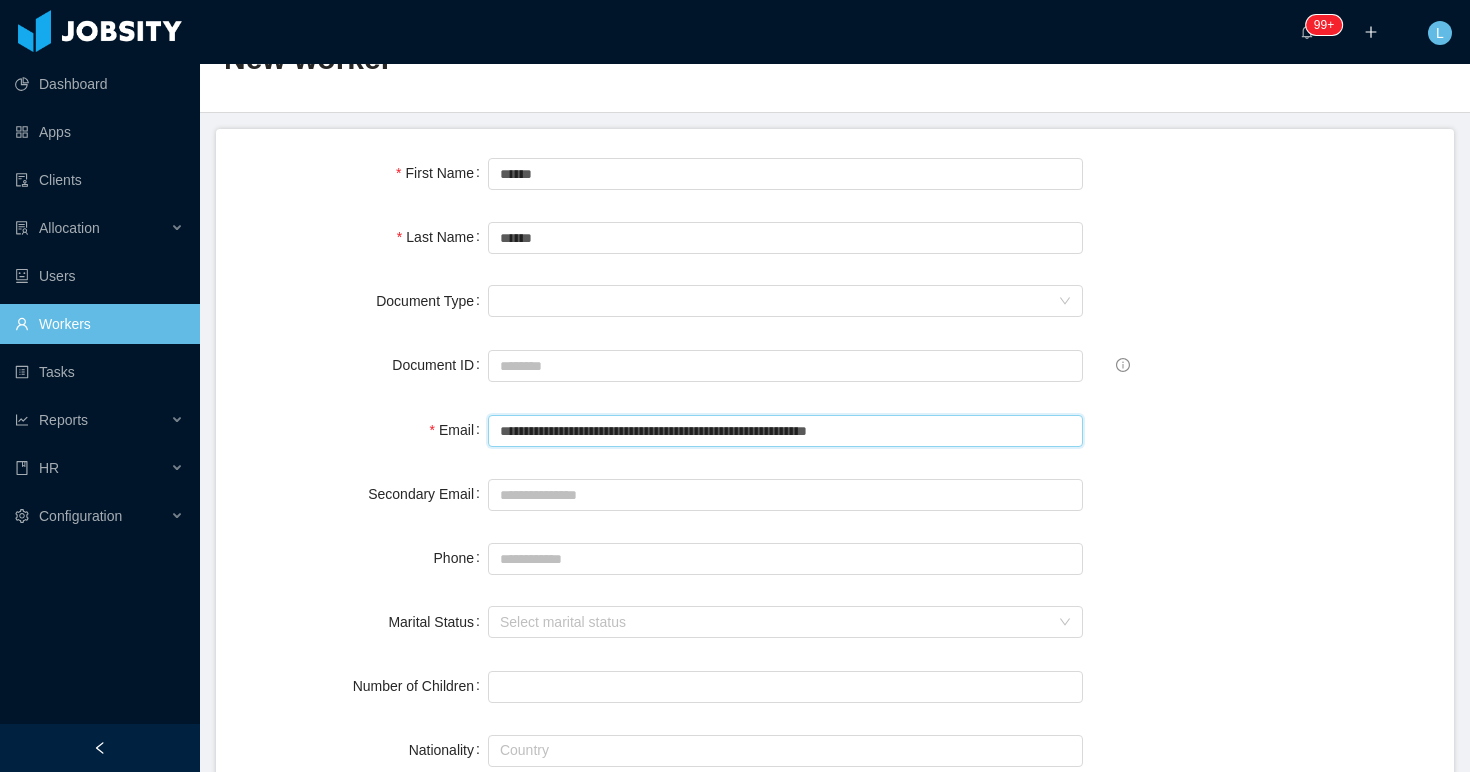 type on "**********" 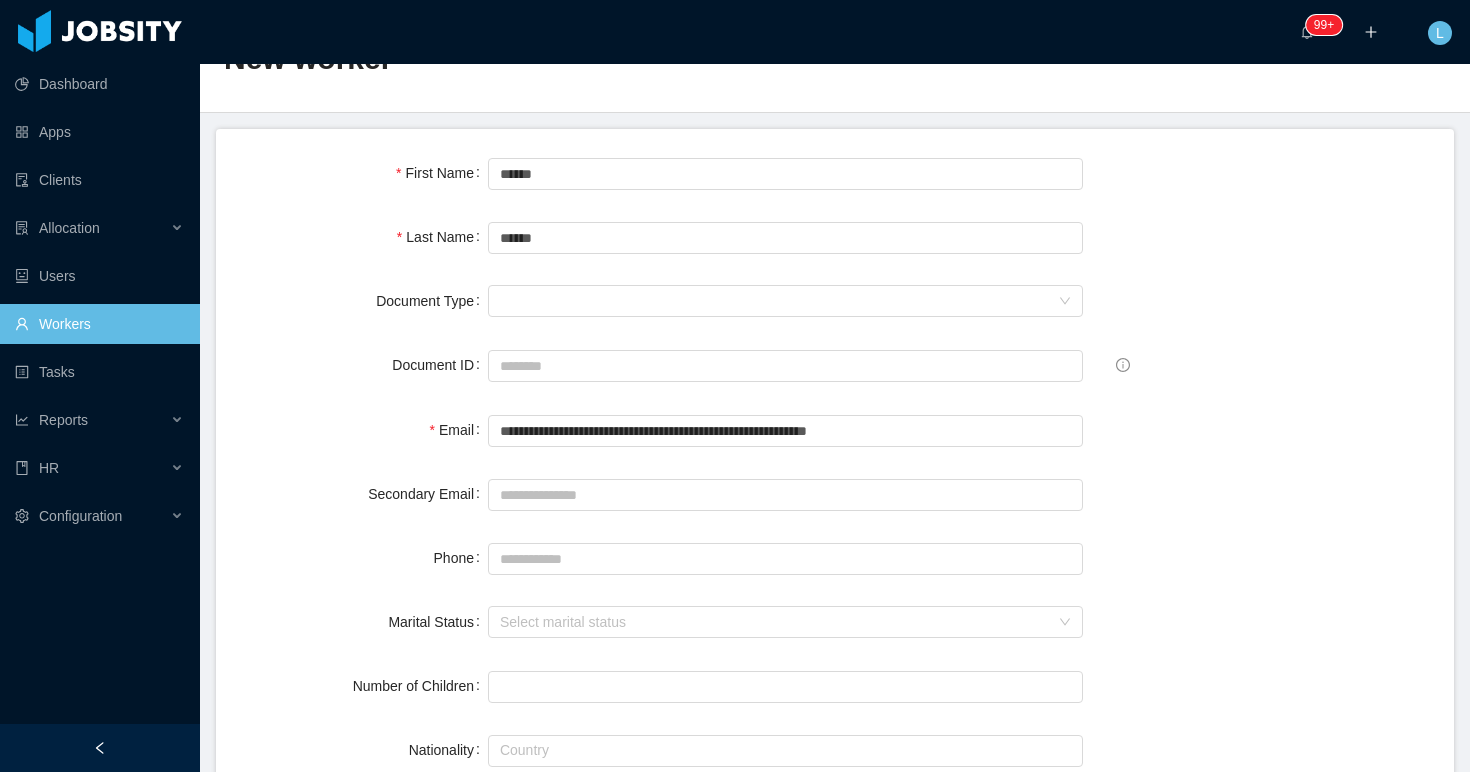 click on "**********" at bounding box center [835, 1335] 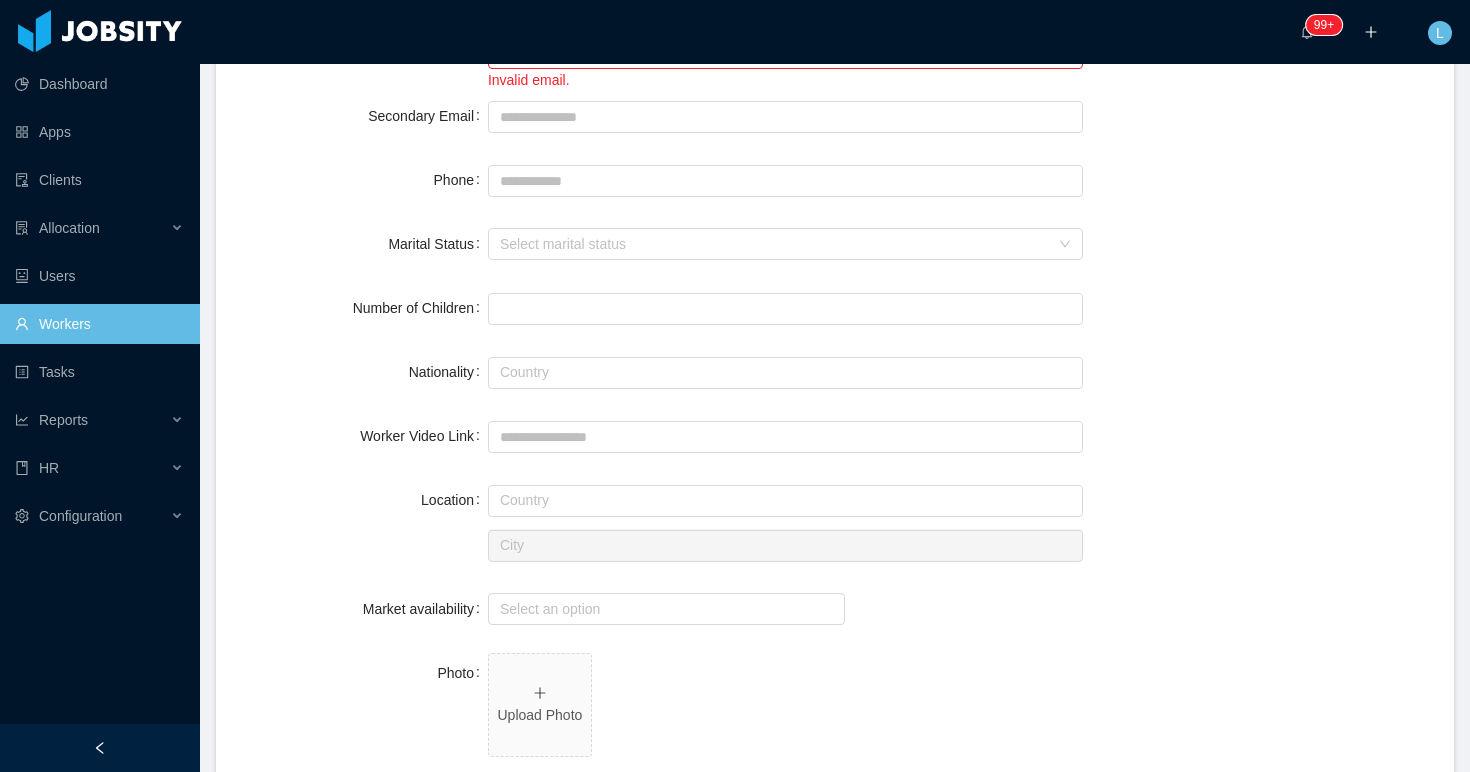 scroll, scrollTop: 112, scrollLeft: 0, axis: vertical 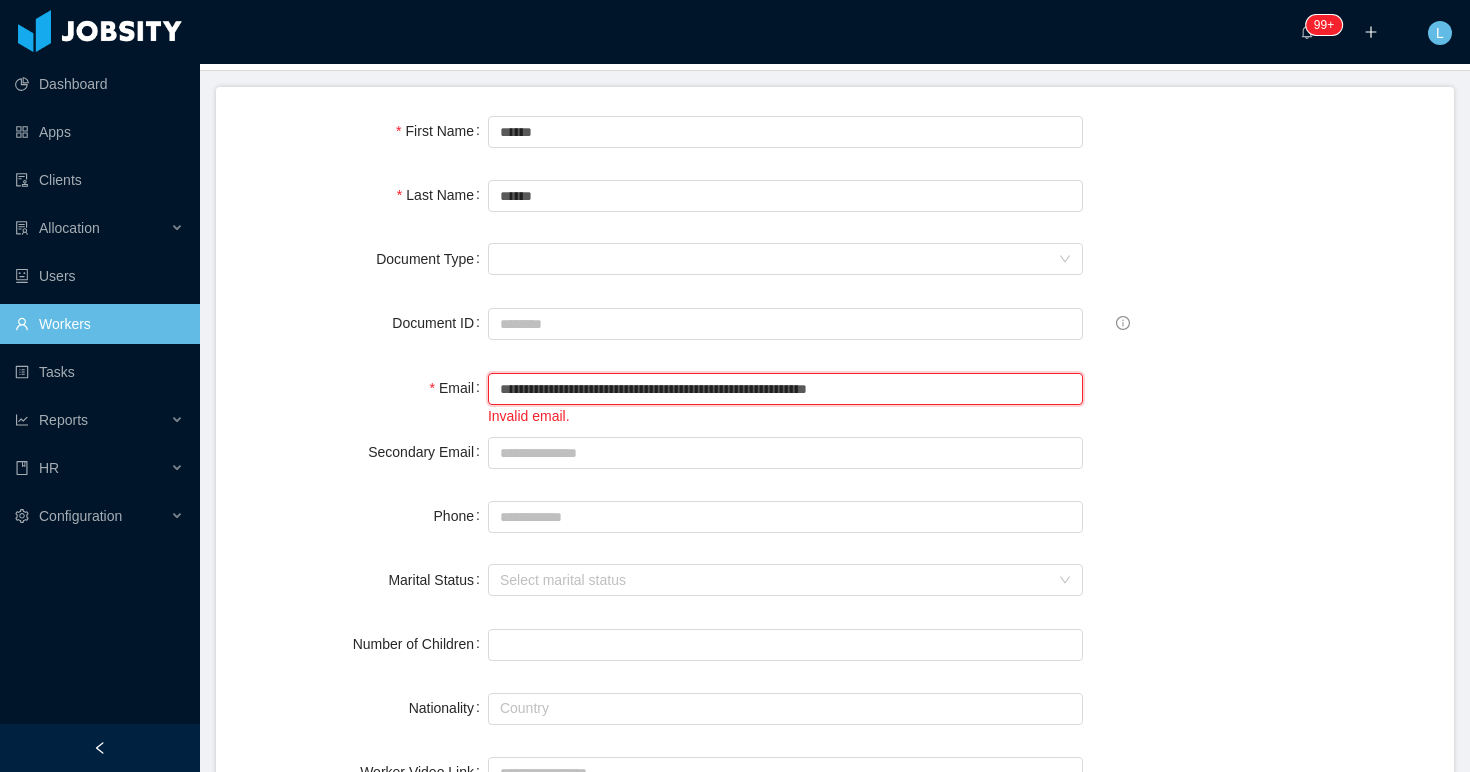click on "**********" at bounding box center (785, 389) 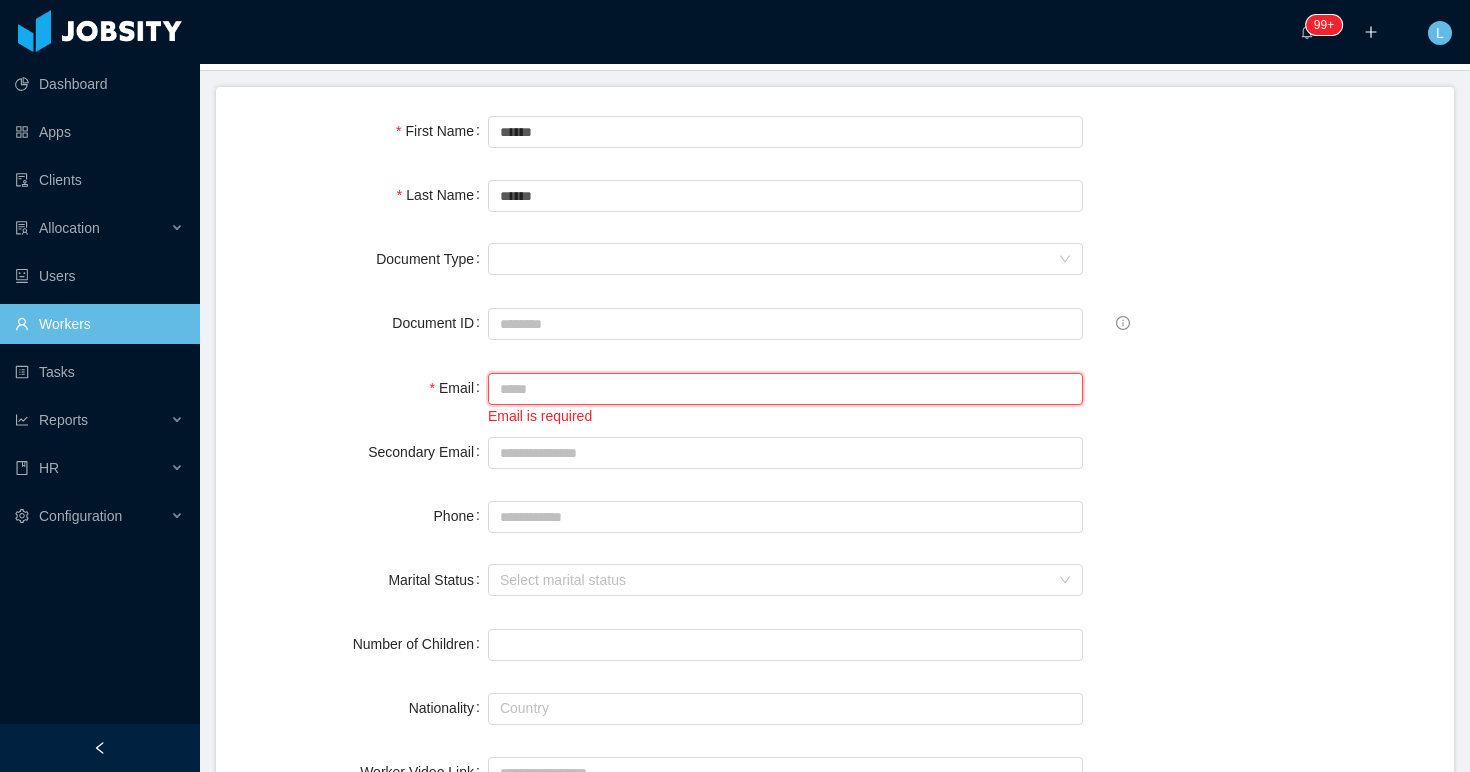 paste on "**********" 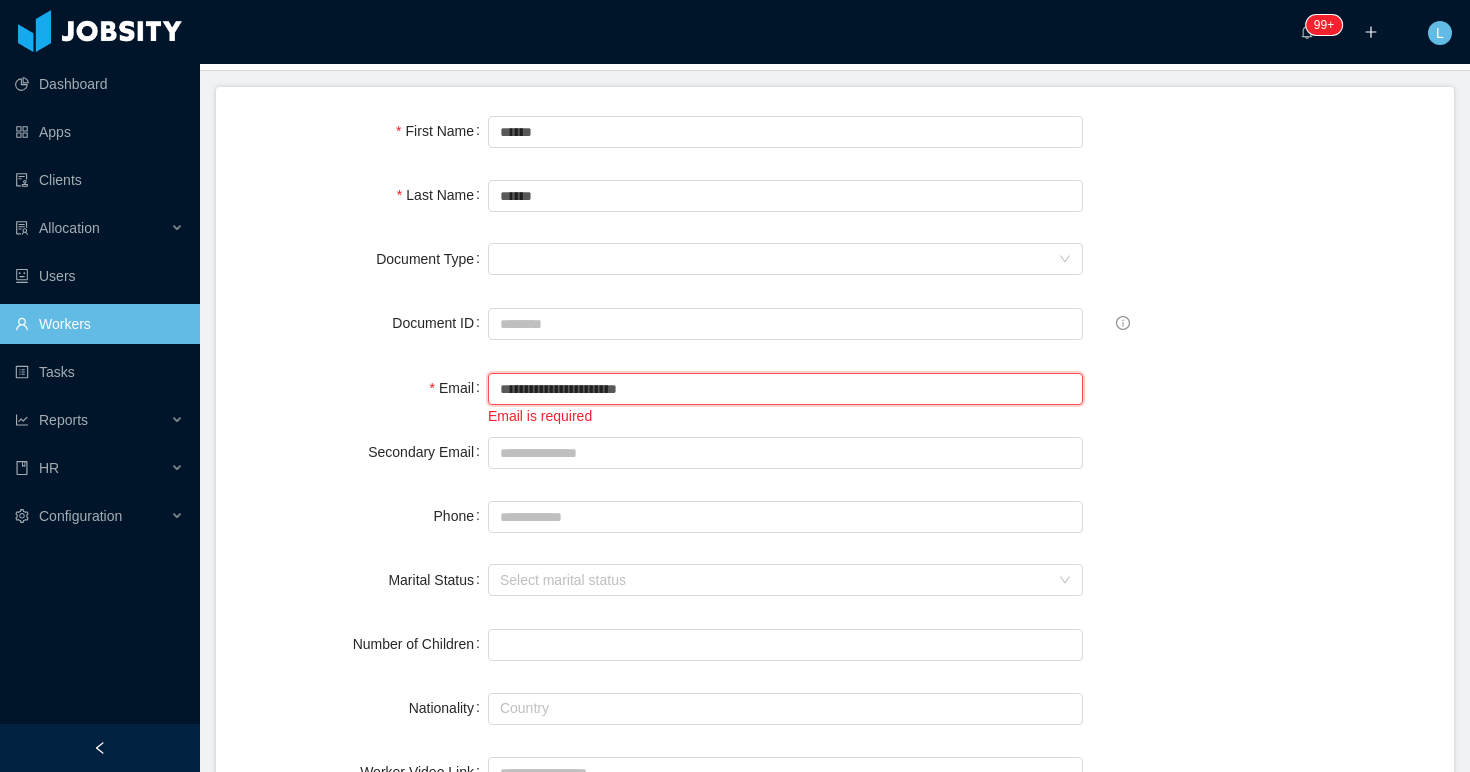 type on "**********" 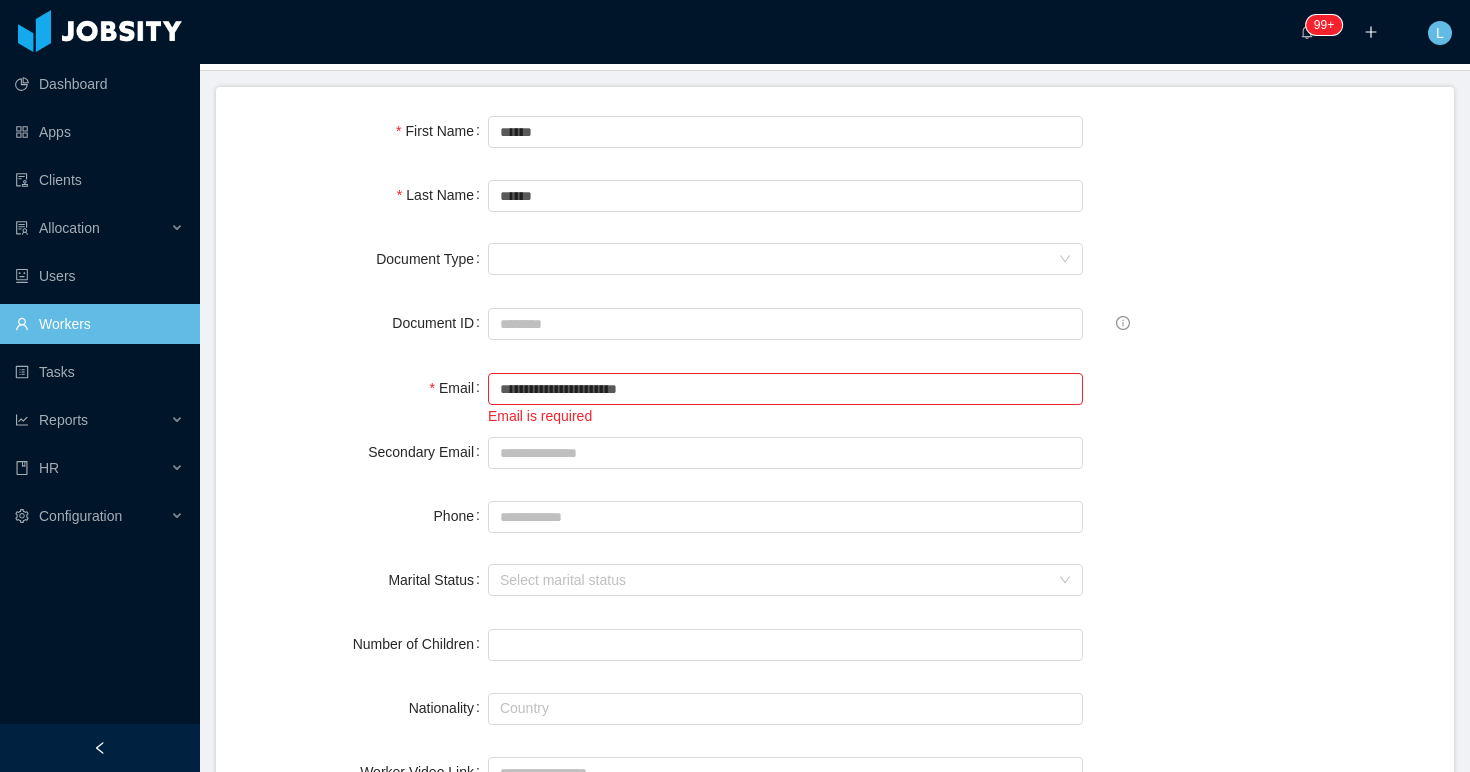 click on "Email" at bounding box center (364, 388) 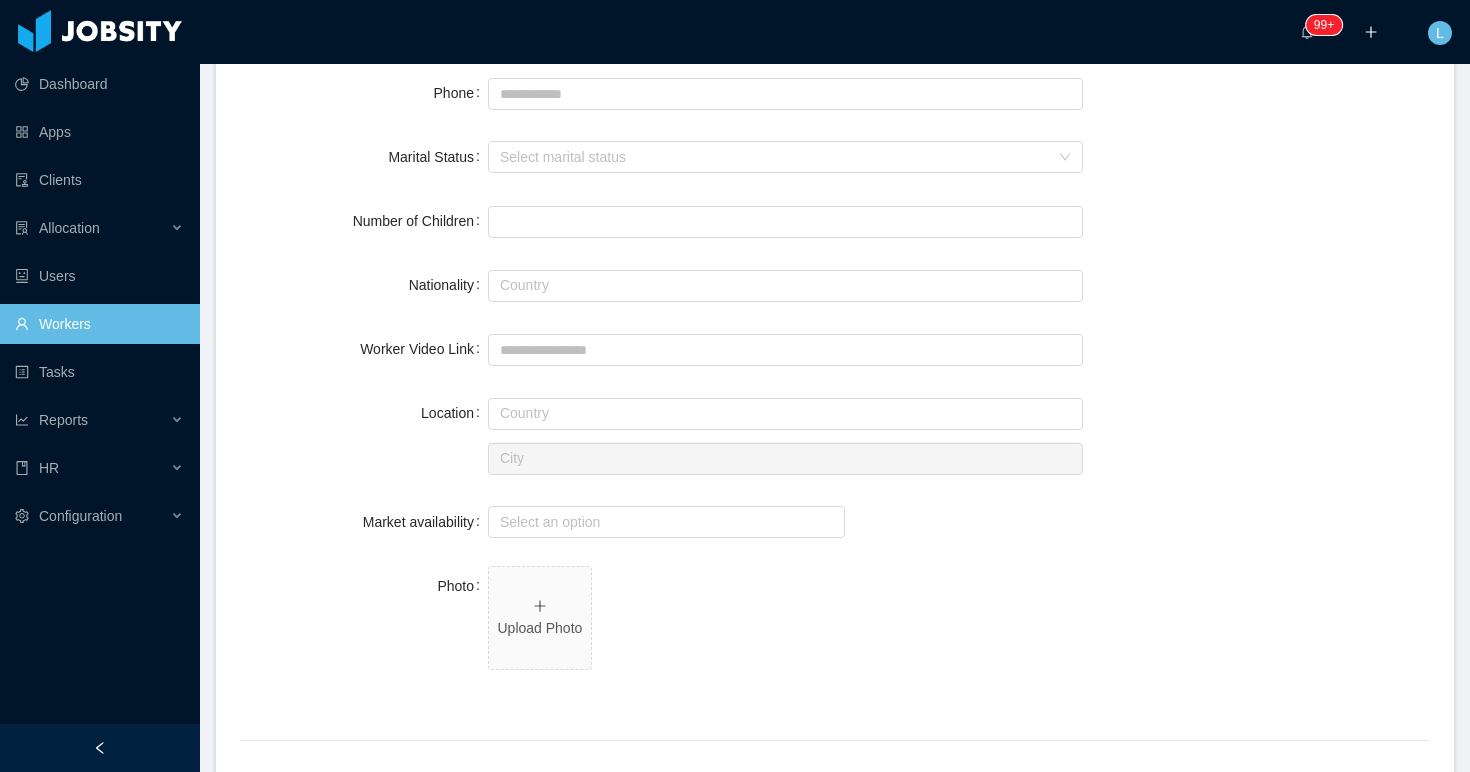 scroll, scrollTop: 543, scrollLeft: 0, axis: vertical 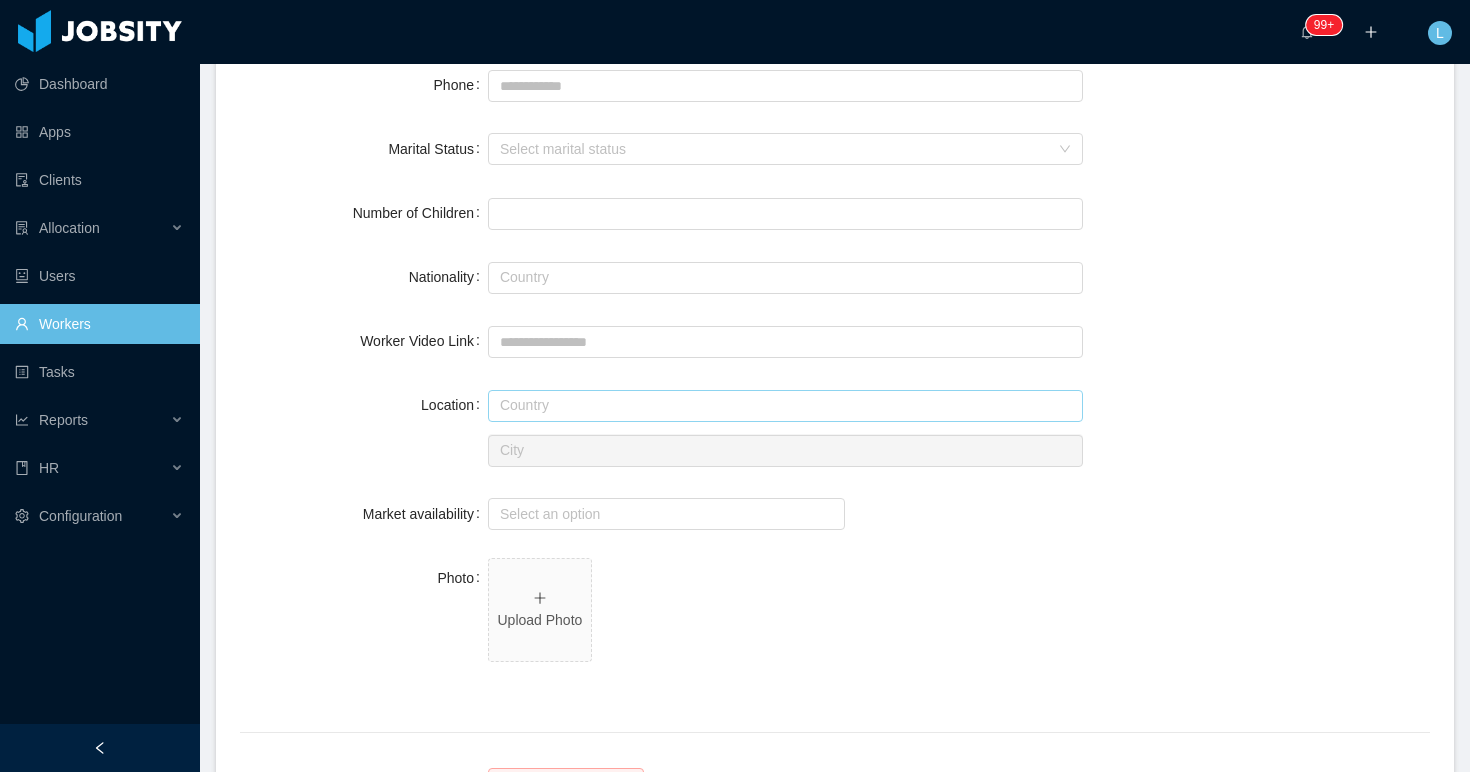 click at bounding box center [785, 406] 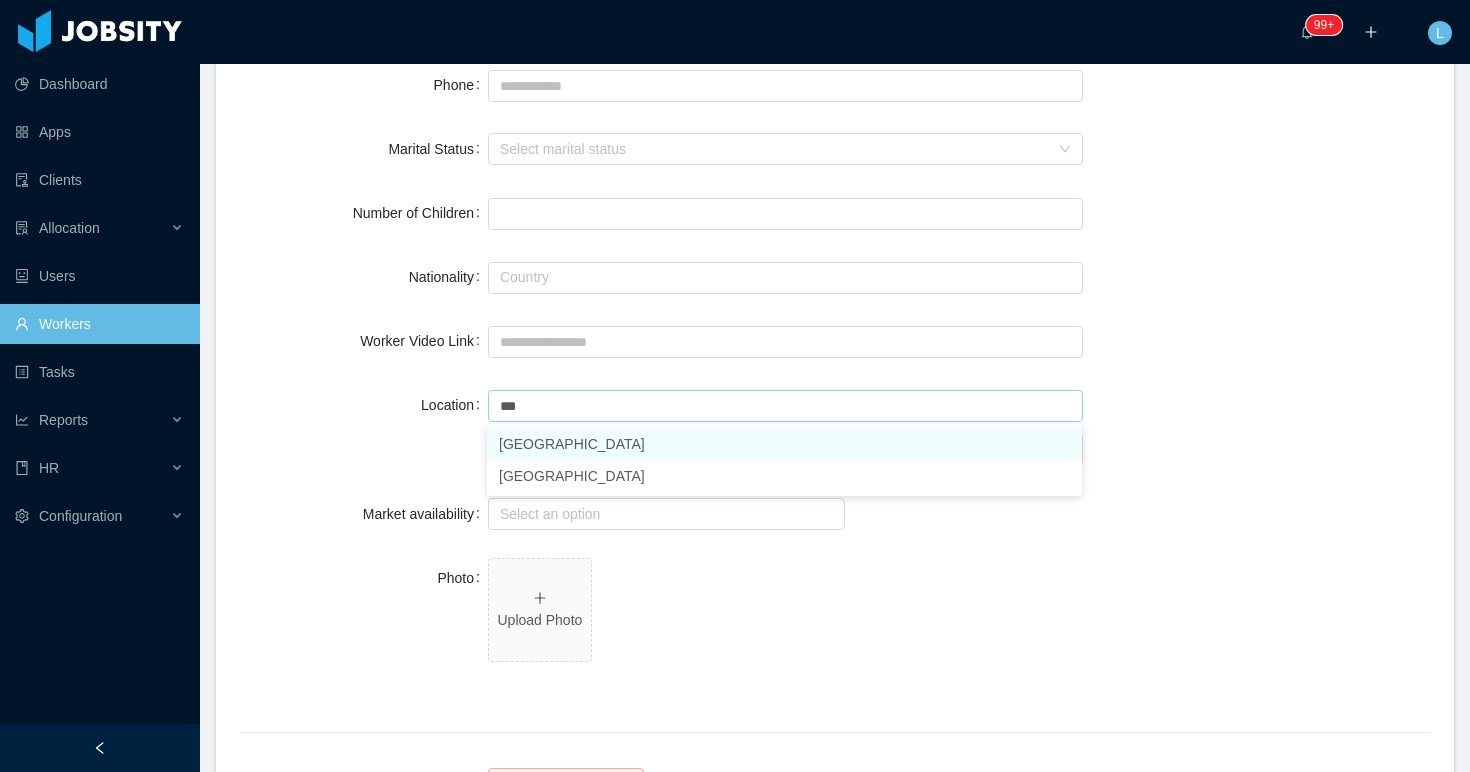 click on "[GEOGRAPHIC_DATA]" at bounding box center [784, 444] 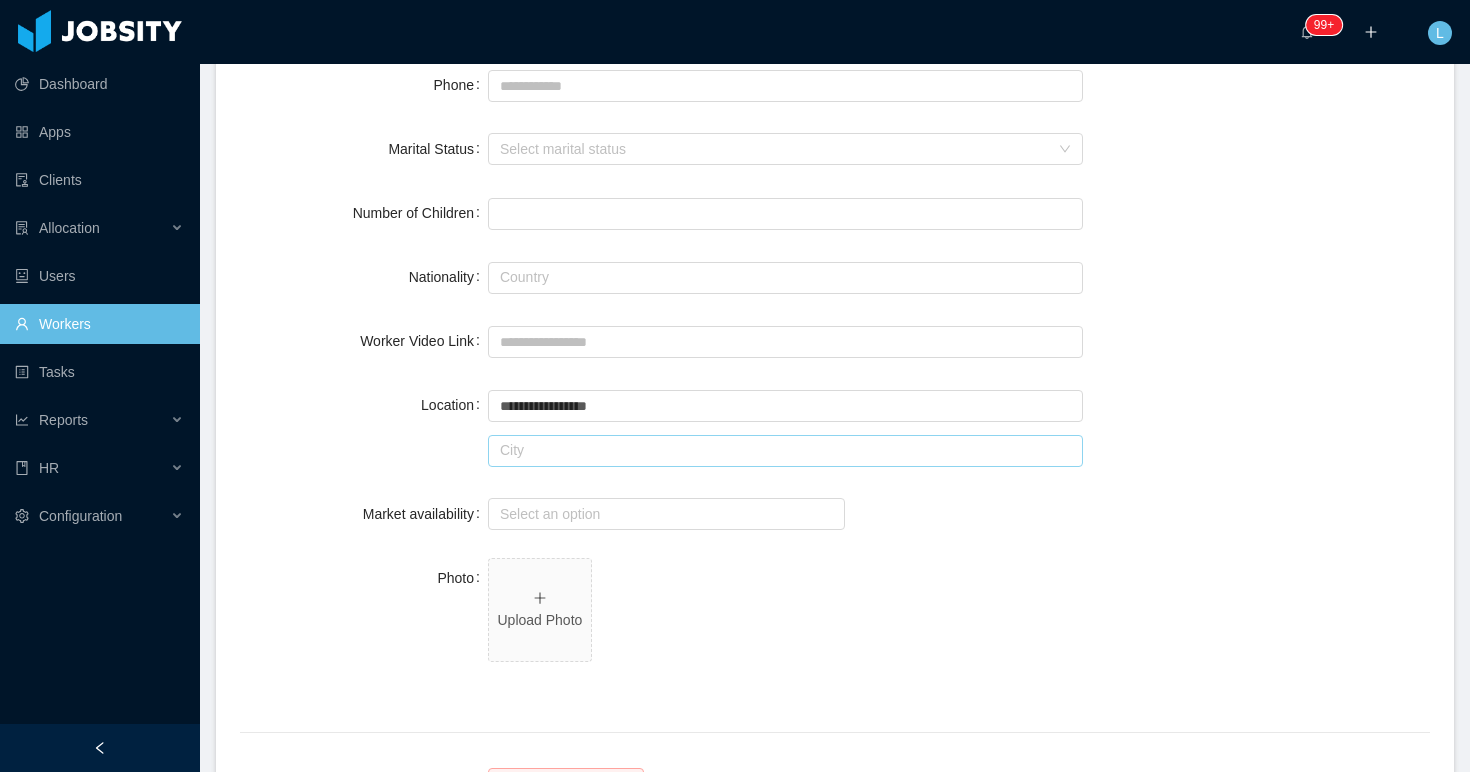 click at bounding box center (785, 451) 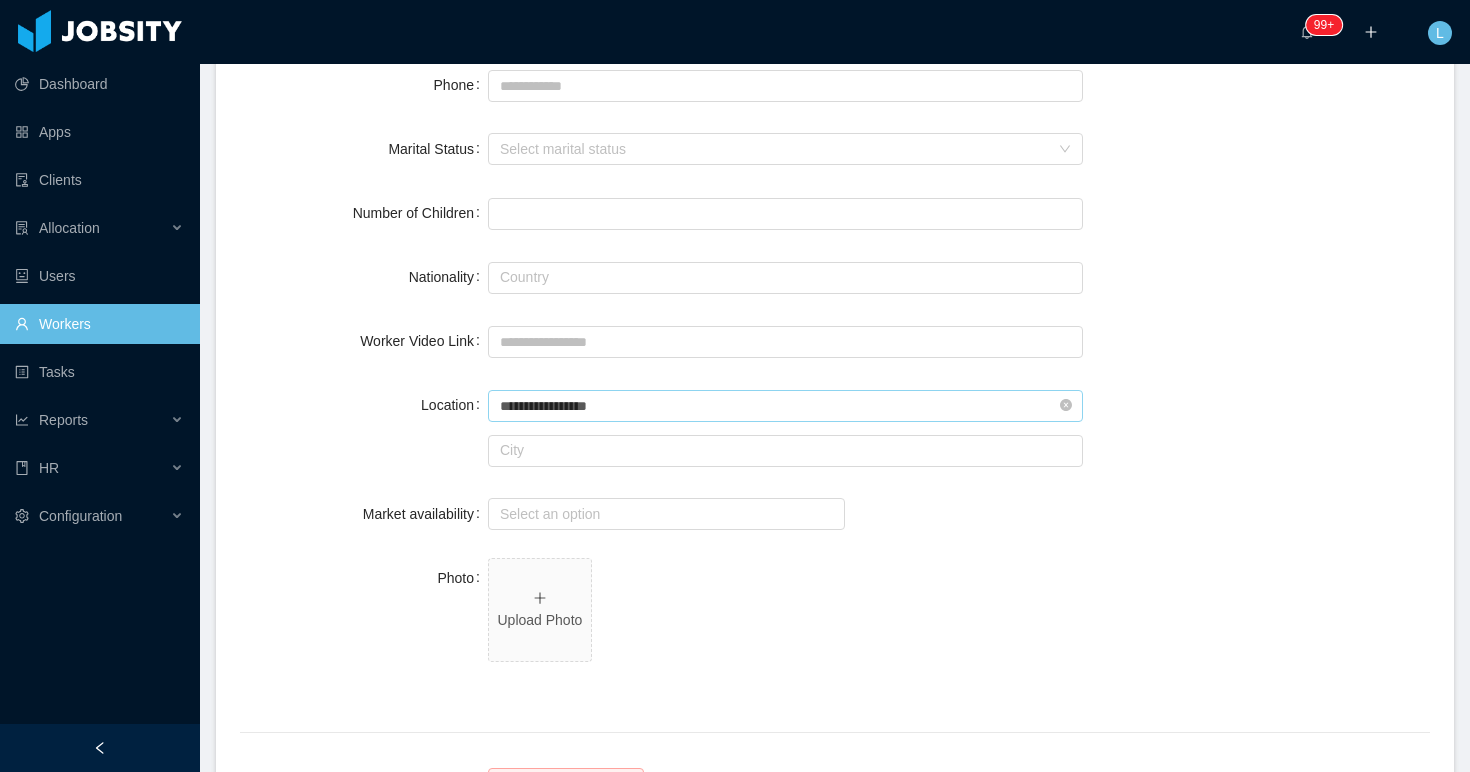 click on "**********" at bounding box center [785, 406] 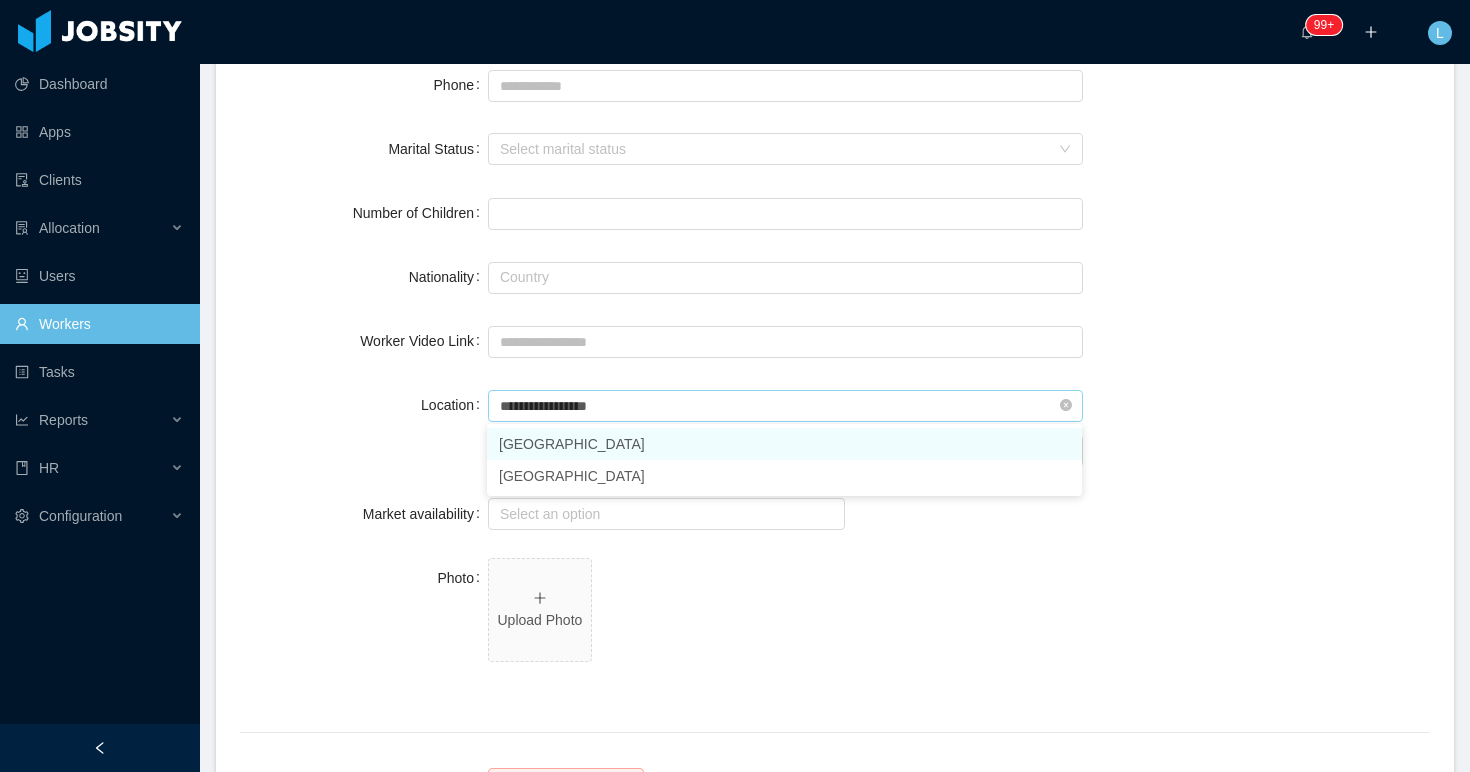 click on "**********" at bounding box center [785, 406] 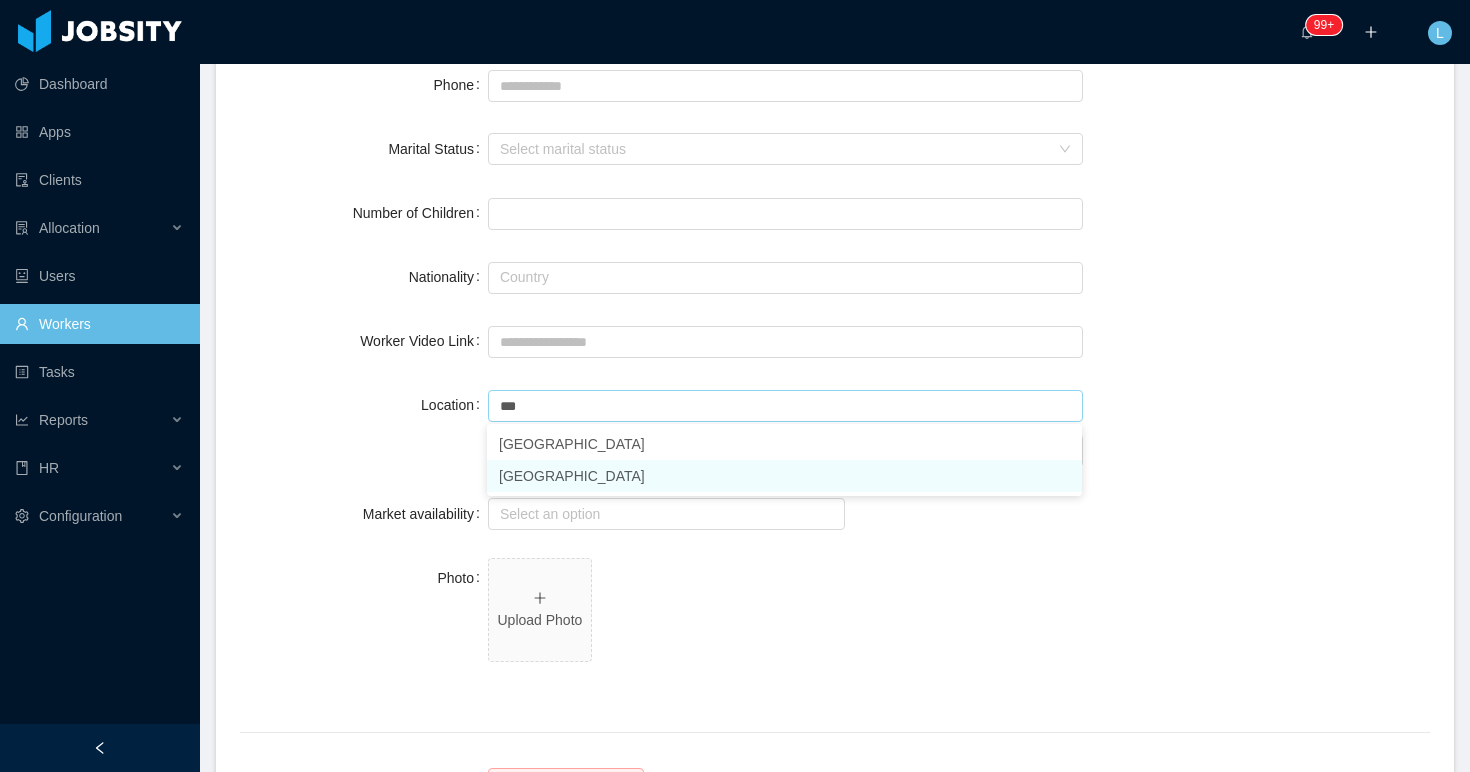 click on "[GEOGRAPHIC_DATA]" at bounding box center [784, 476] 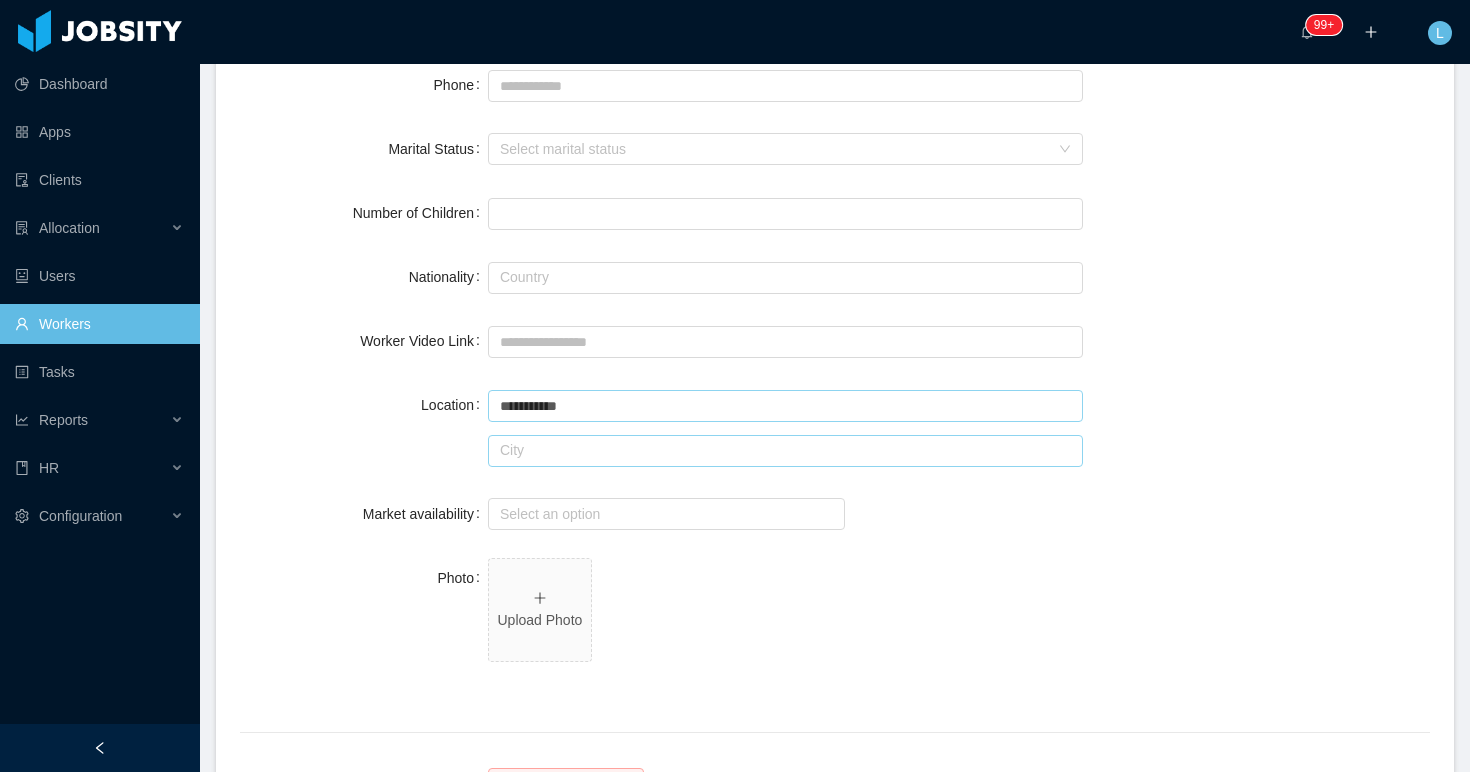 type on "**********" 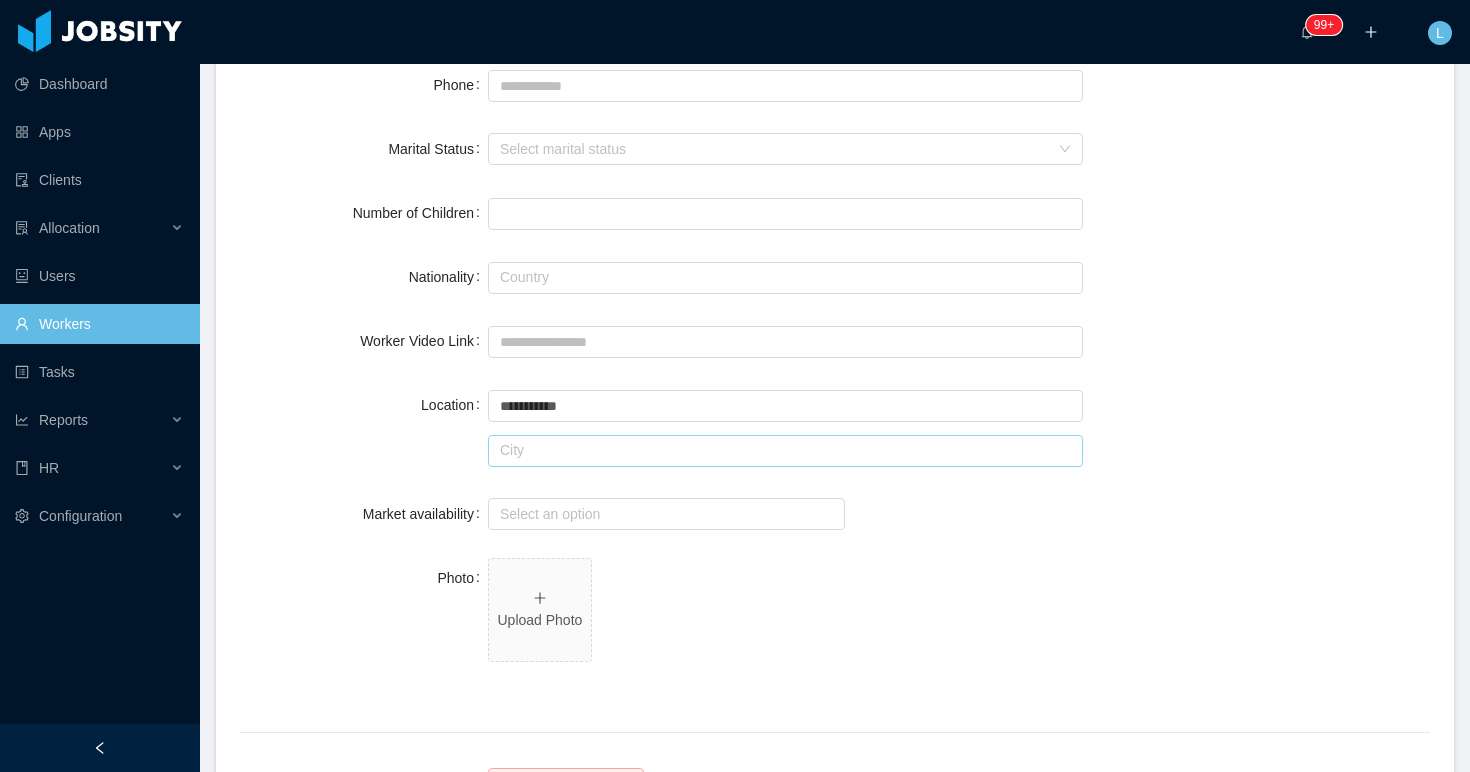 click at bounding box center [785, 451] 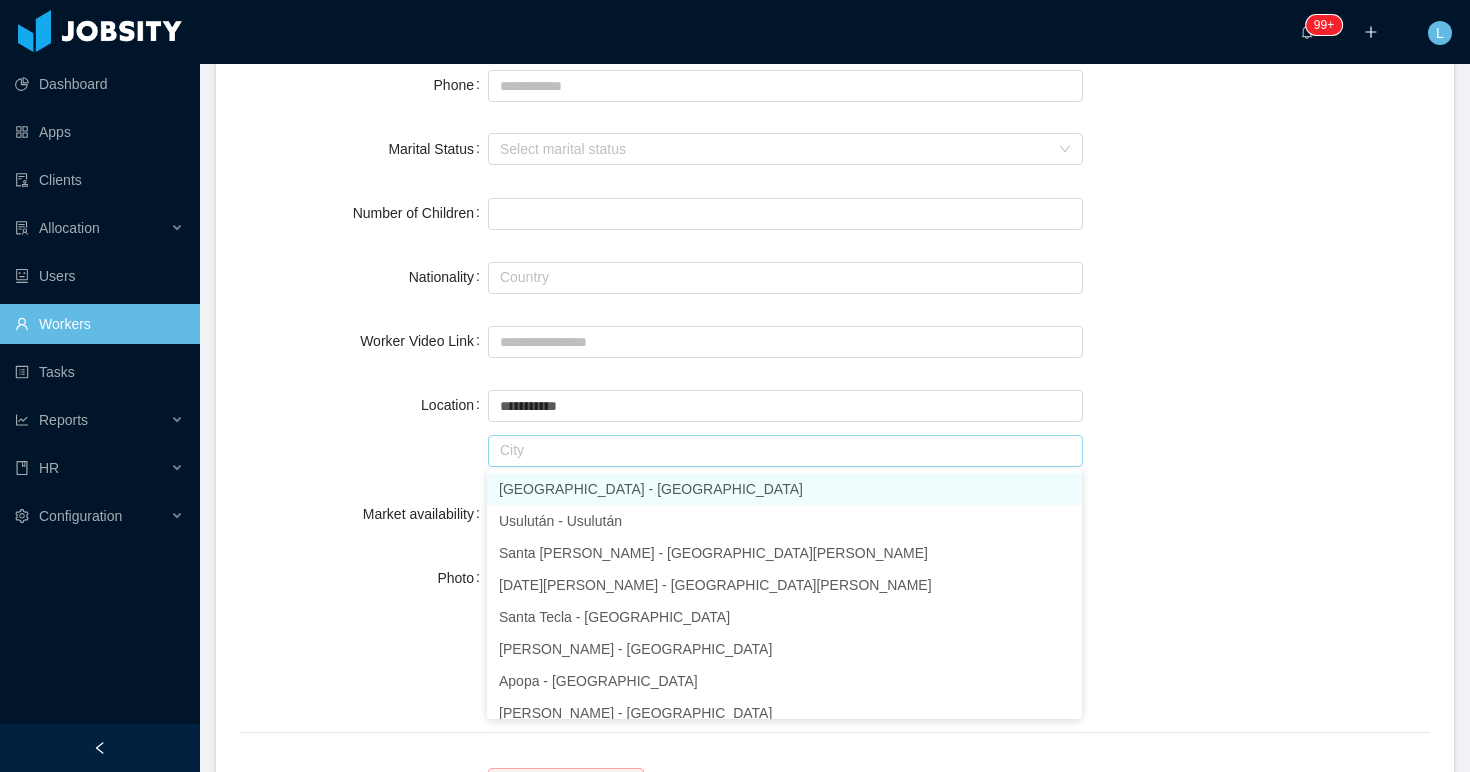 click on "[GEOGRAPHIC_DATA] - [GEOGRAPHIC_DATA]" at bounding box center [784, 489] 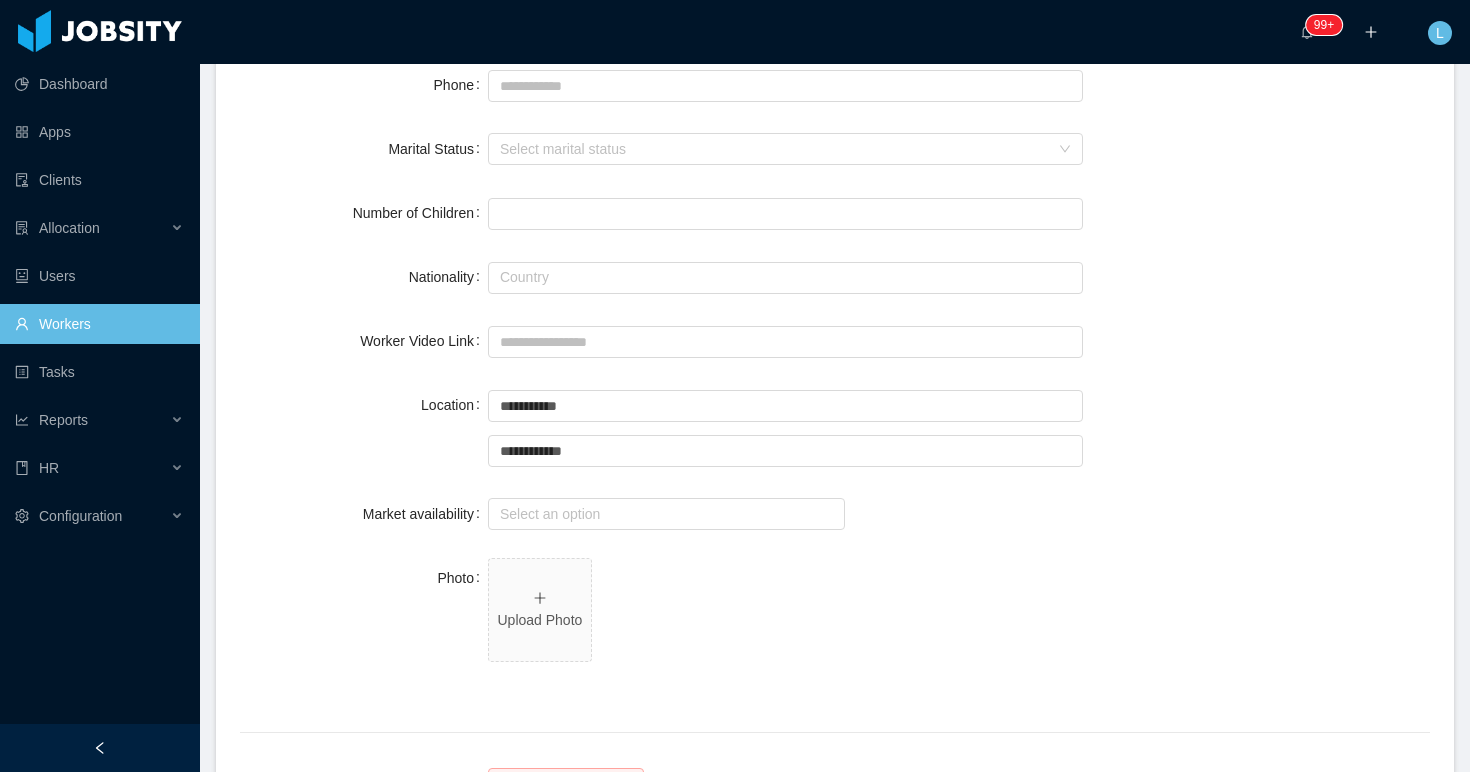 click on "**********" at bounding box center (835, 427) 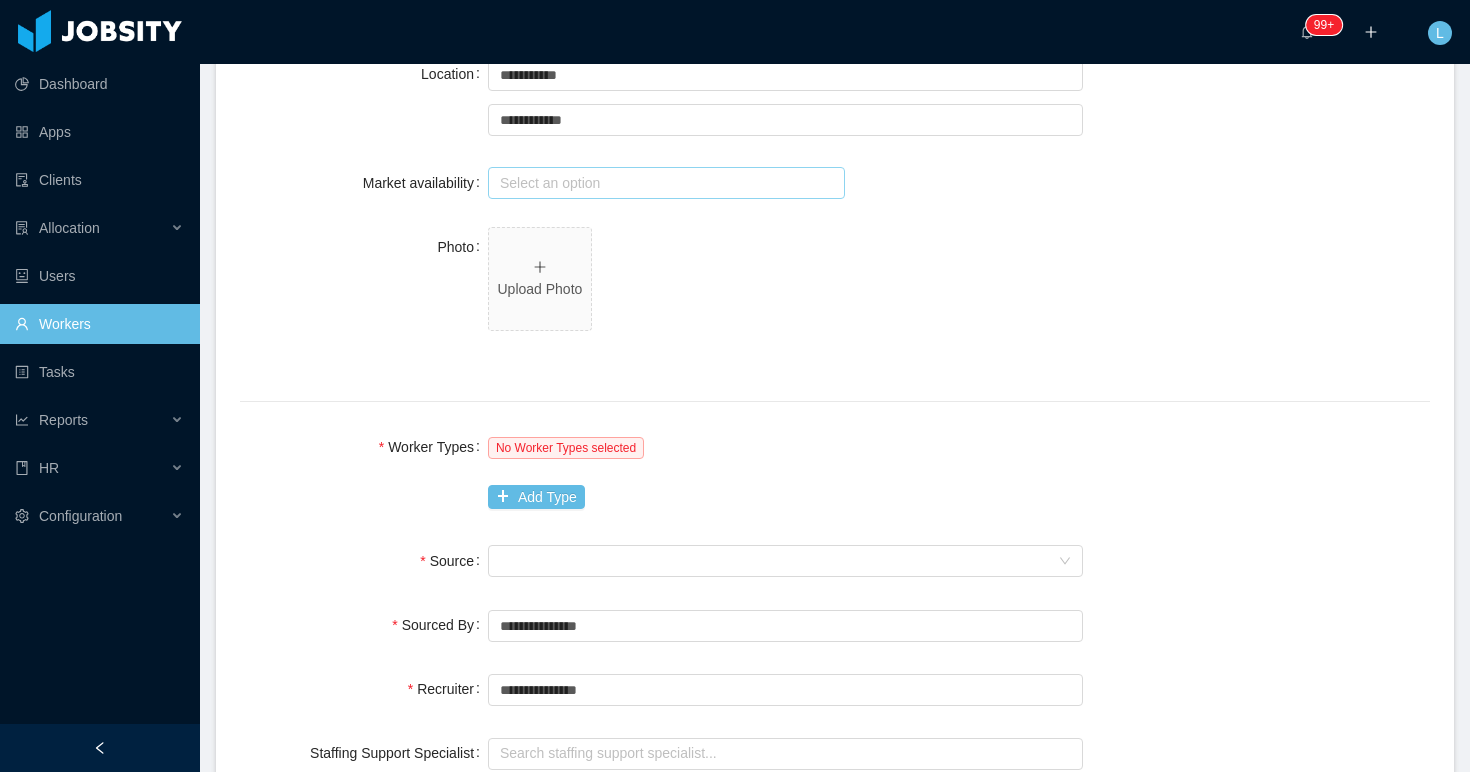 scroll, scrollTop: 1018, scrollLeft: 0, axis: vertical 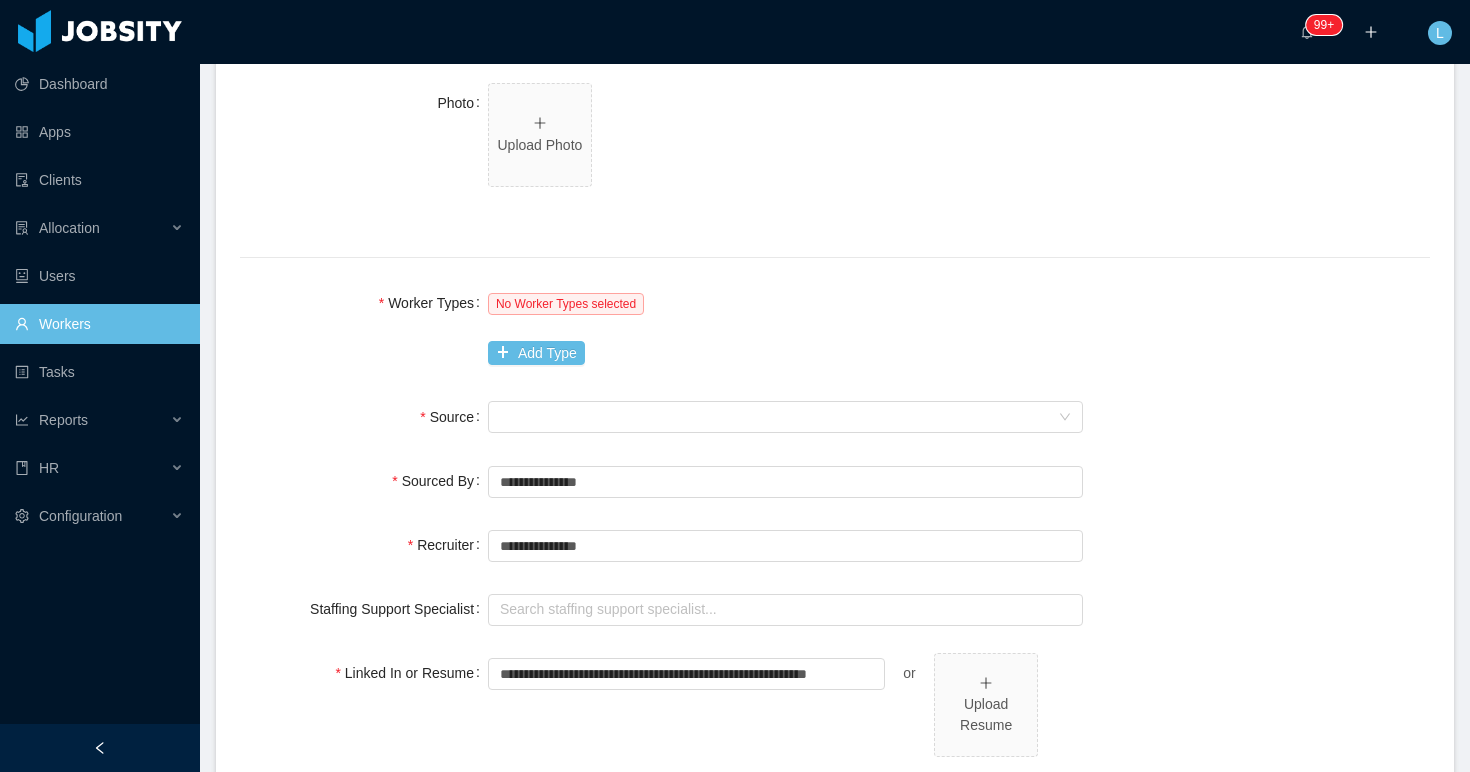 click on "No Worker Types selected Add Type" at bounding box center (785, 328) 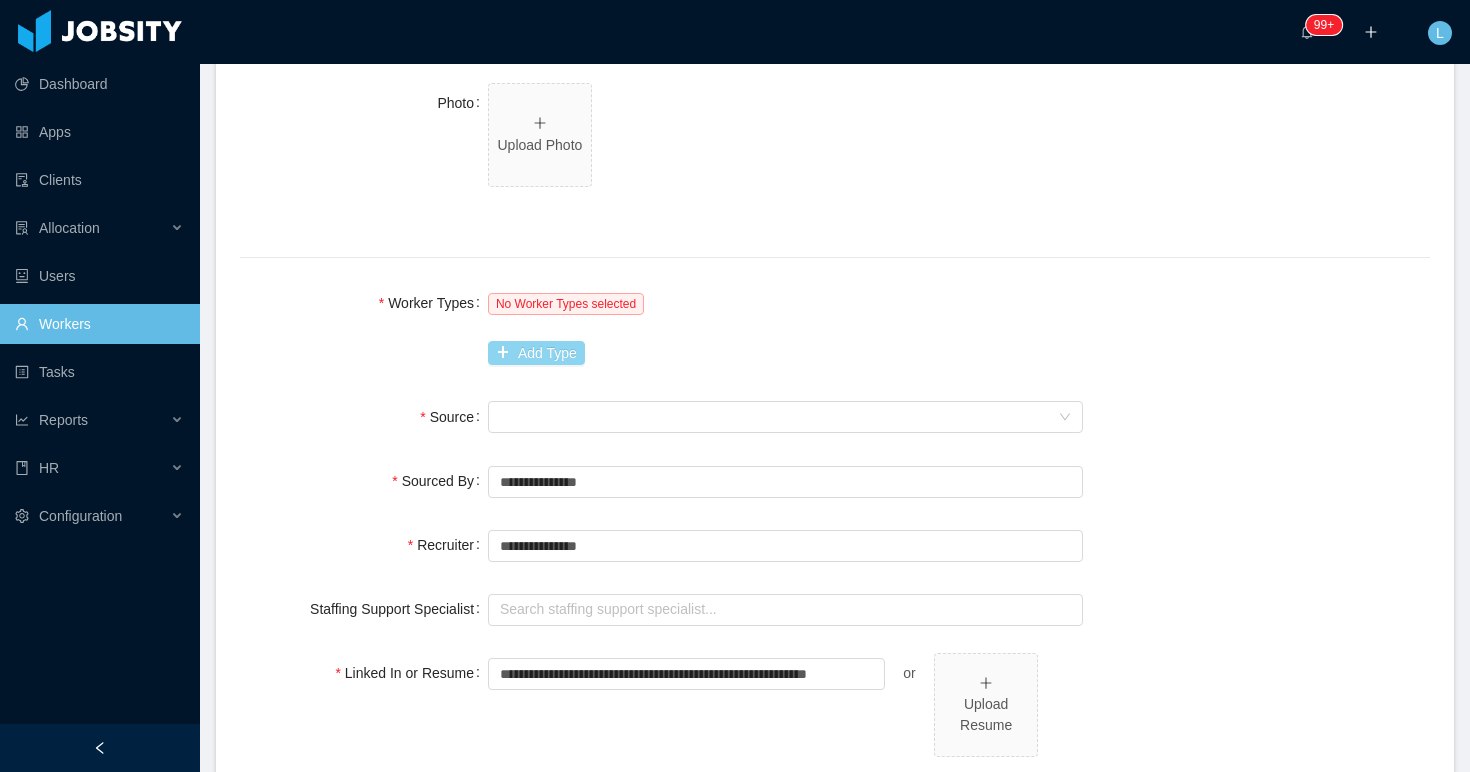 click on "Add Type" at bounding box center (536, 353) 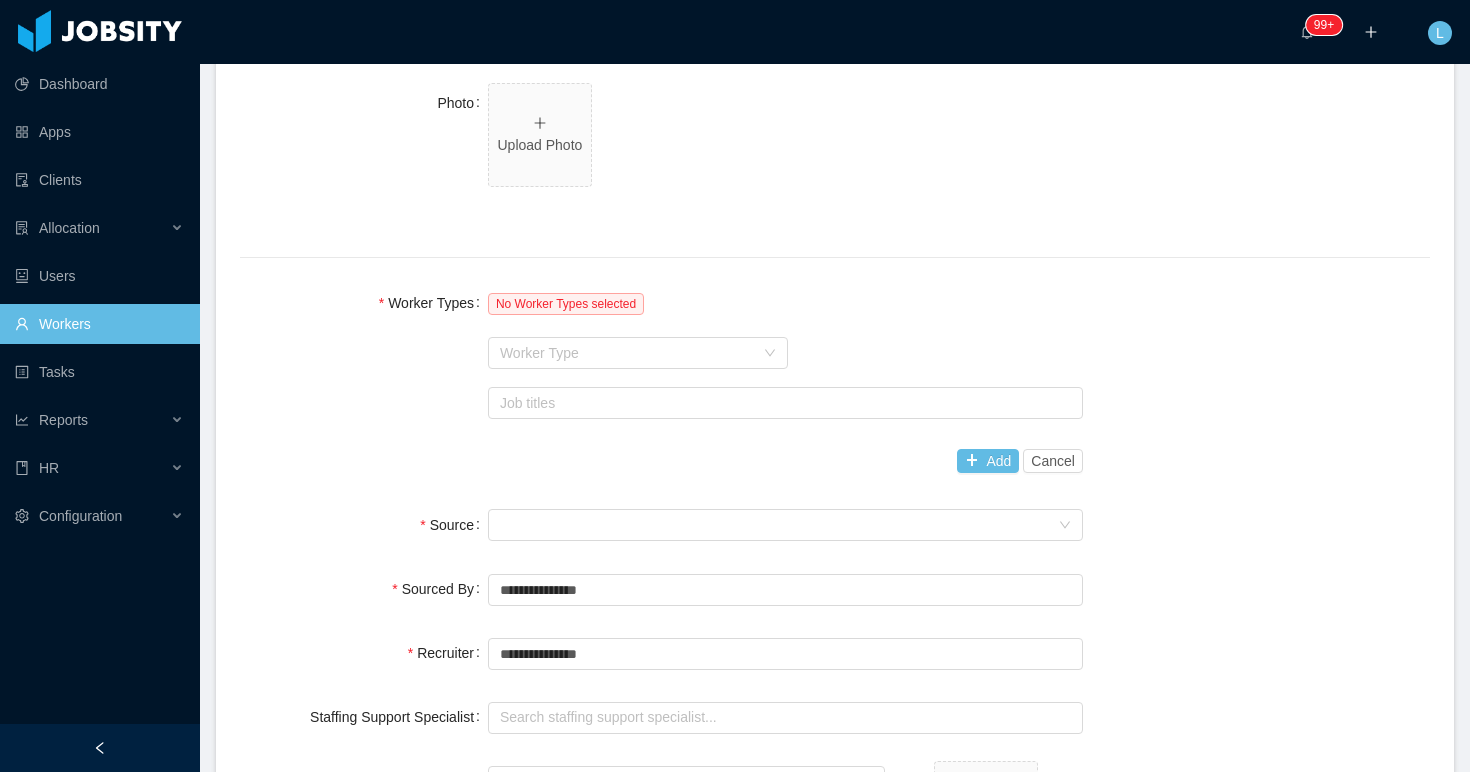 click on "Worker Type" at bounding box center [627, 353] 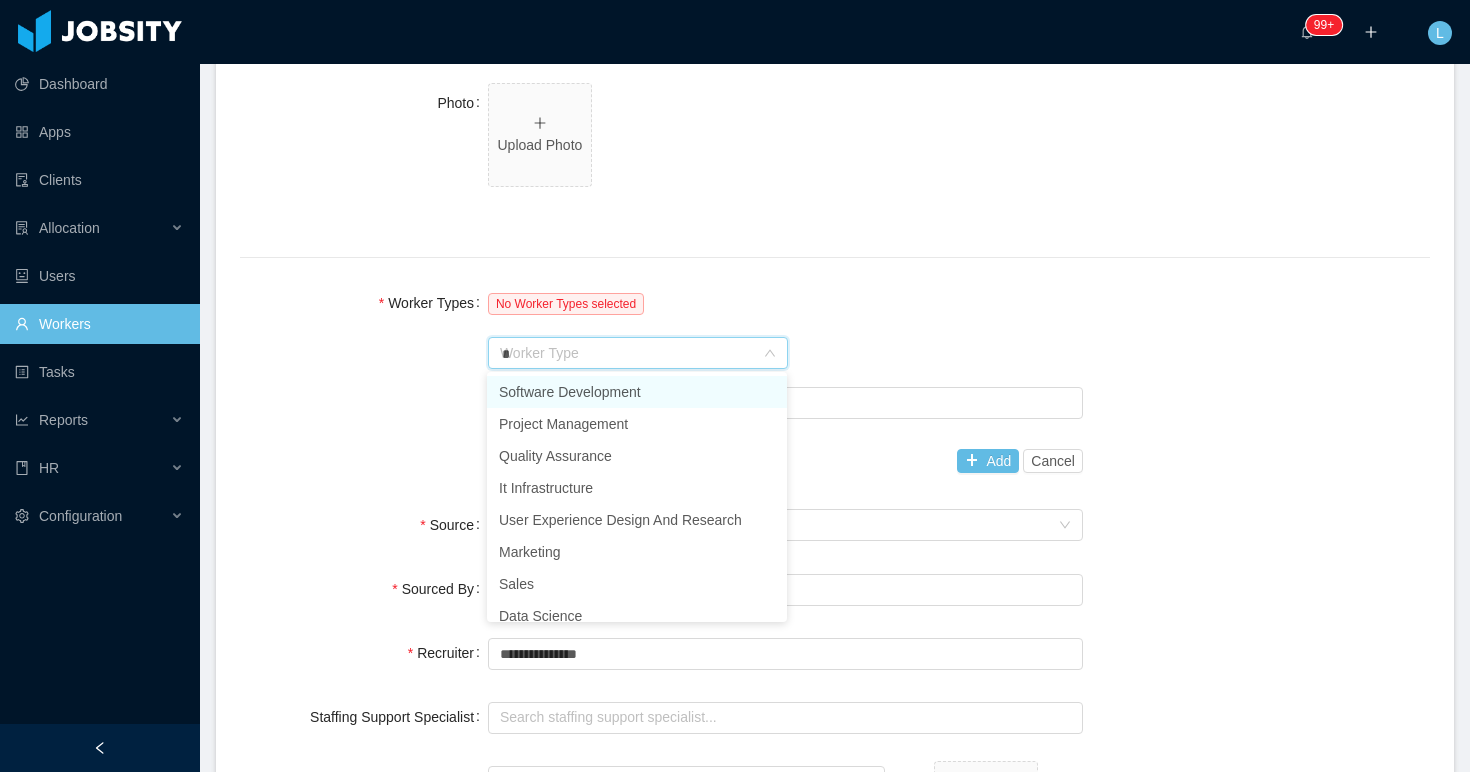 type on "**" 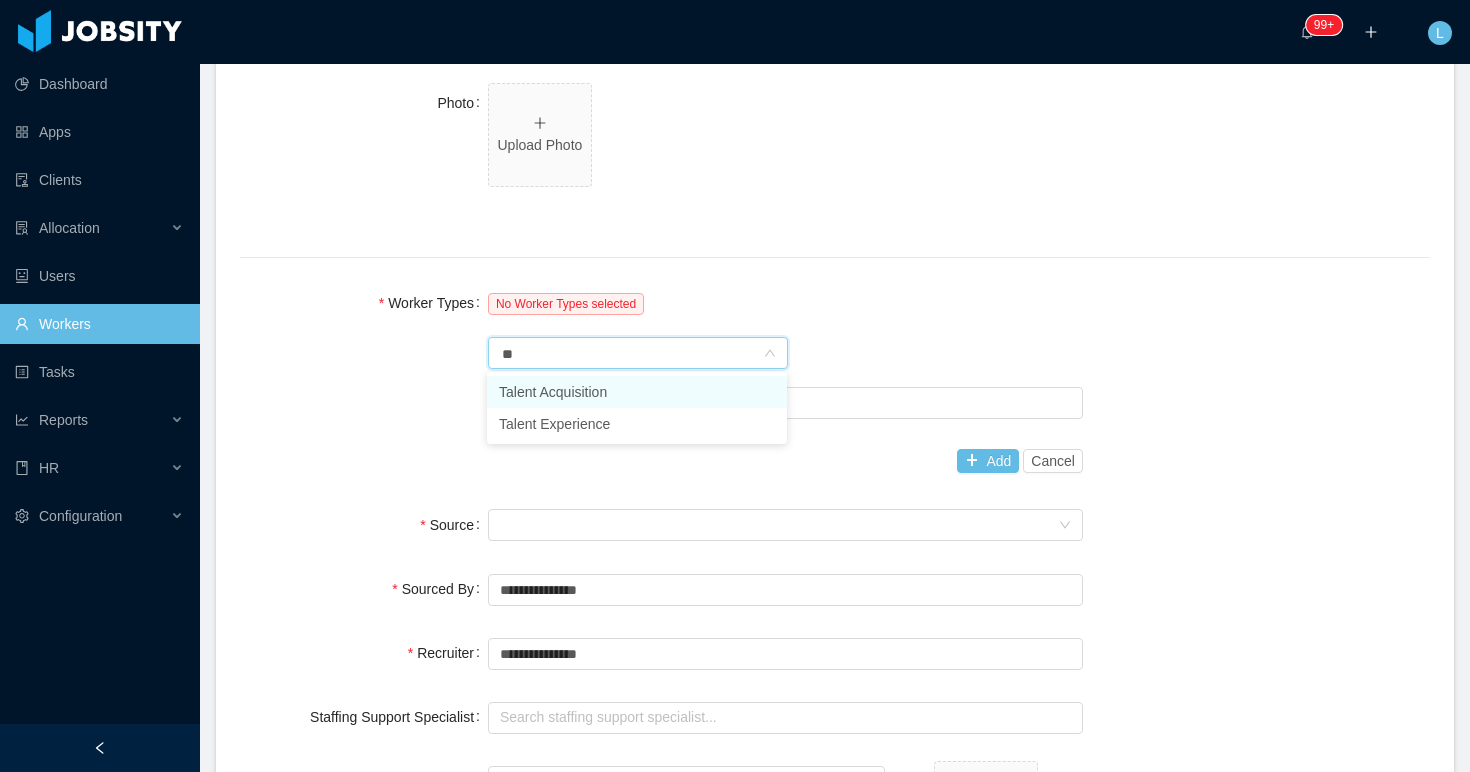 click on "Talent Acquisition" at bounding box center (637, 392) 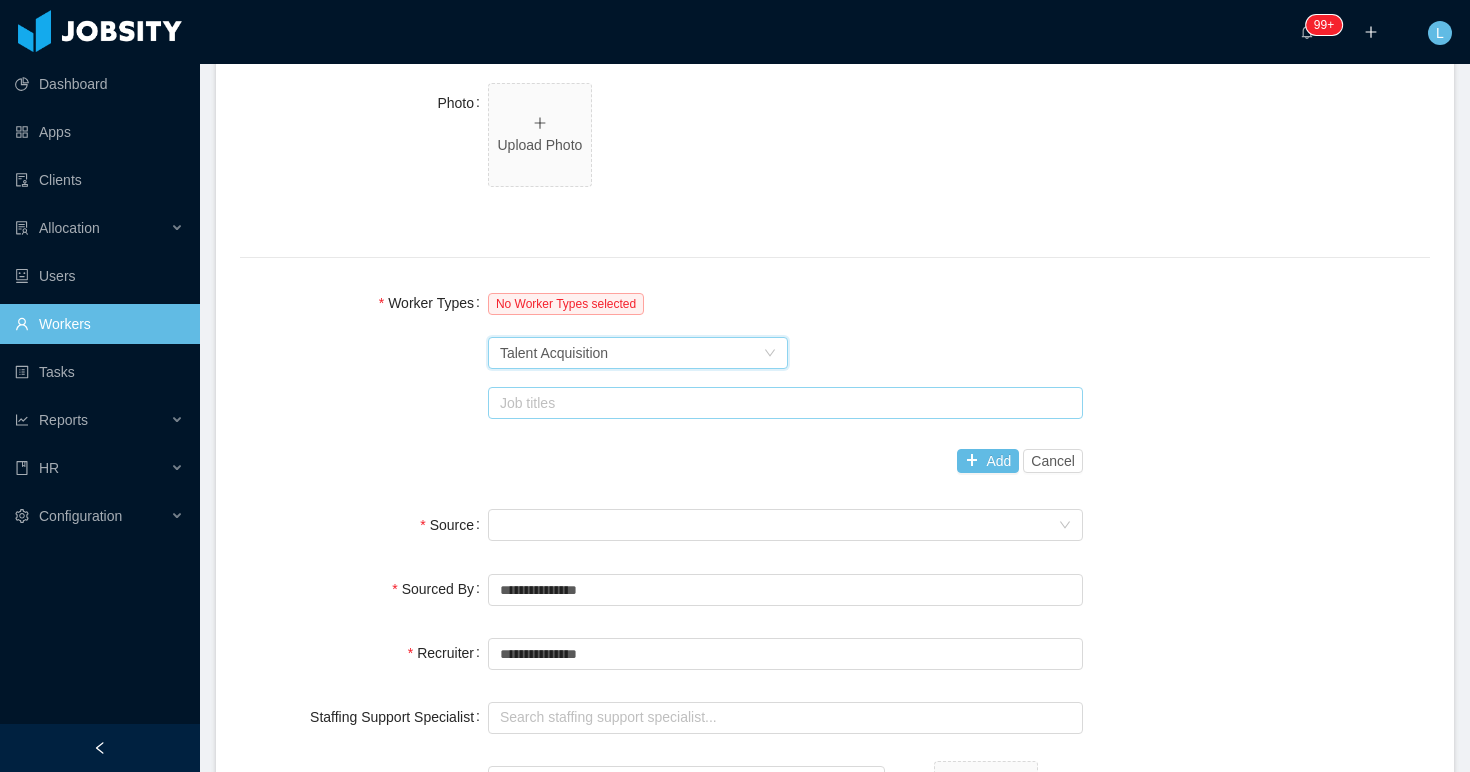 click on "Job titles" at bounding box center [781, 403] 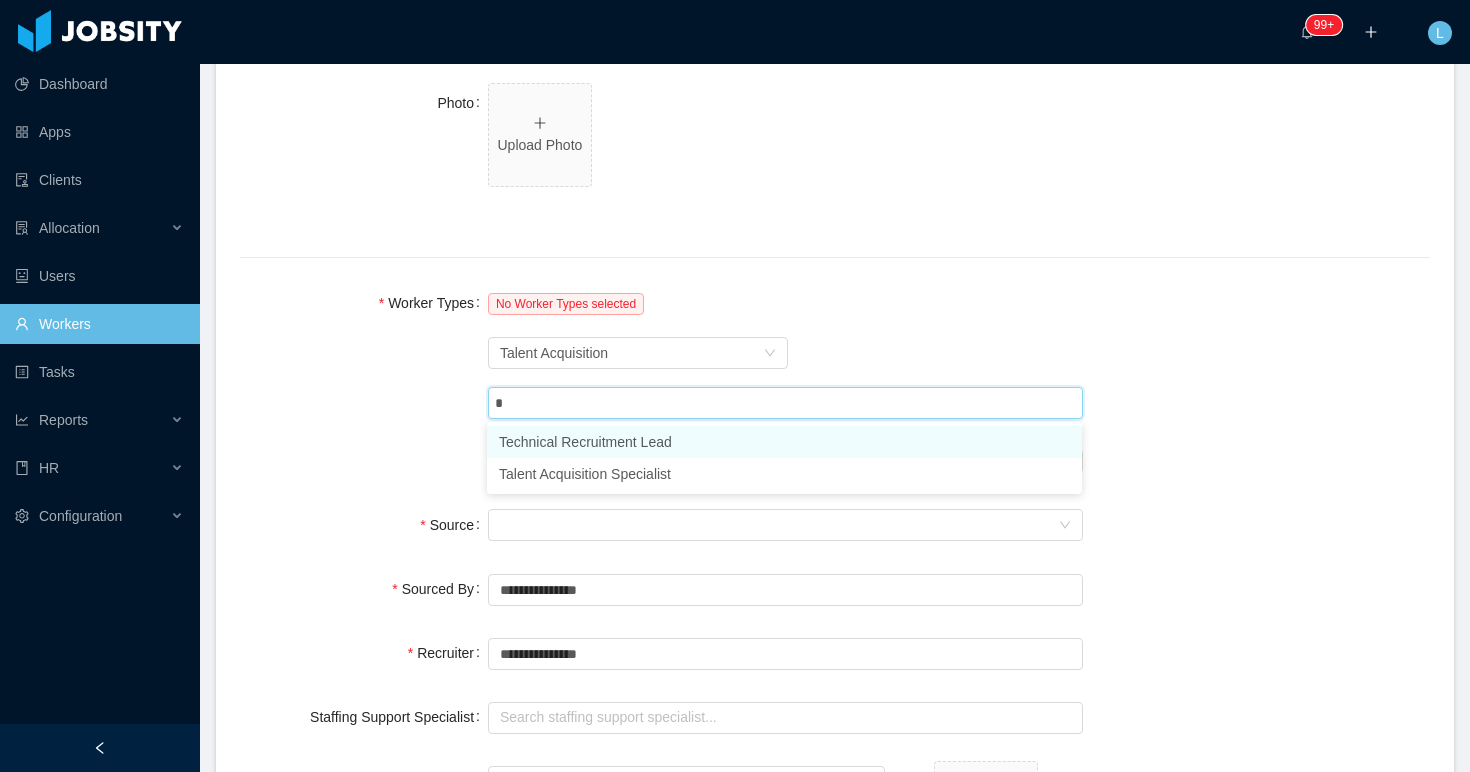 type on "**" 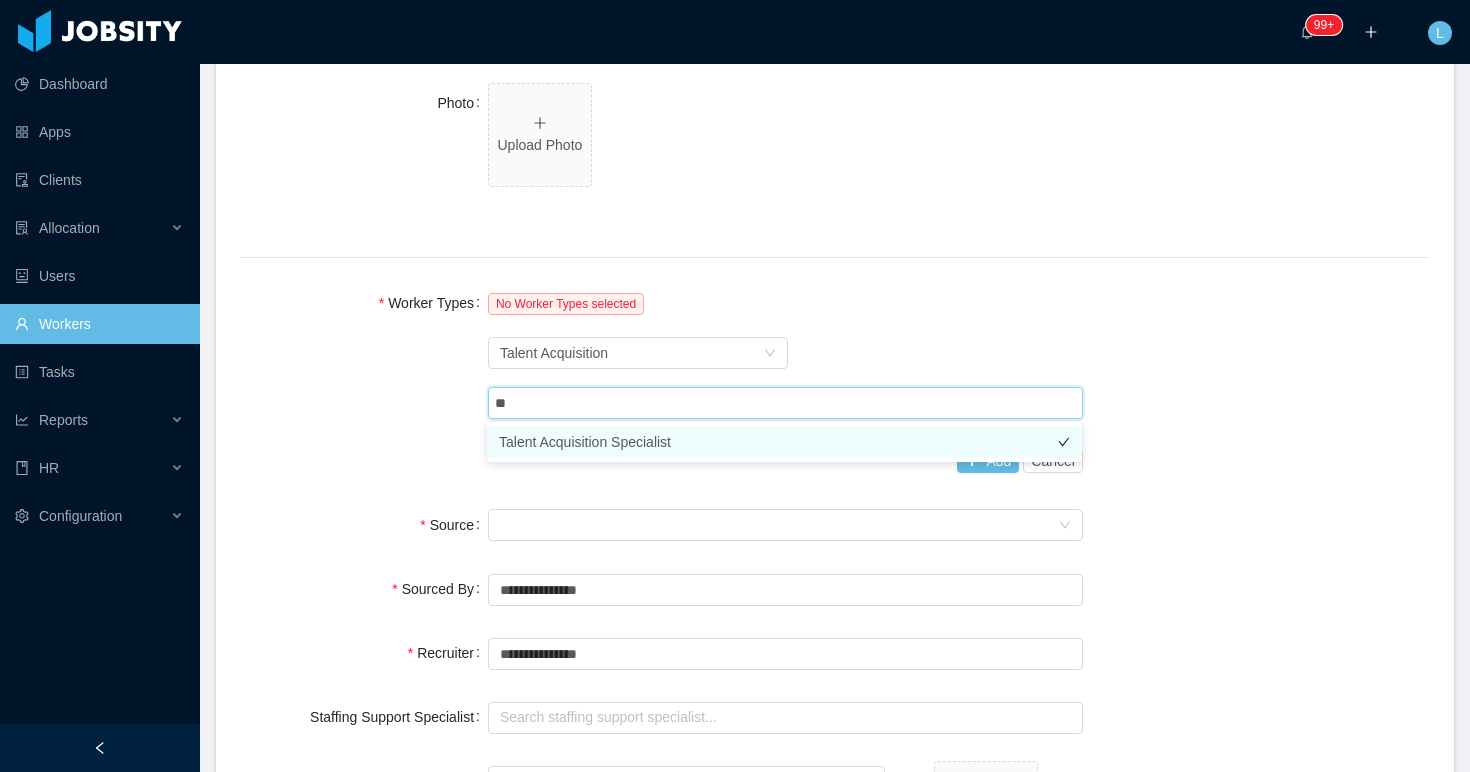 click on "Talent Acquisition Specialist" at bounding box center (784, 442) 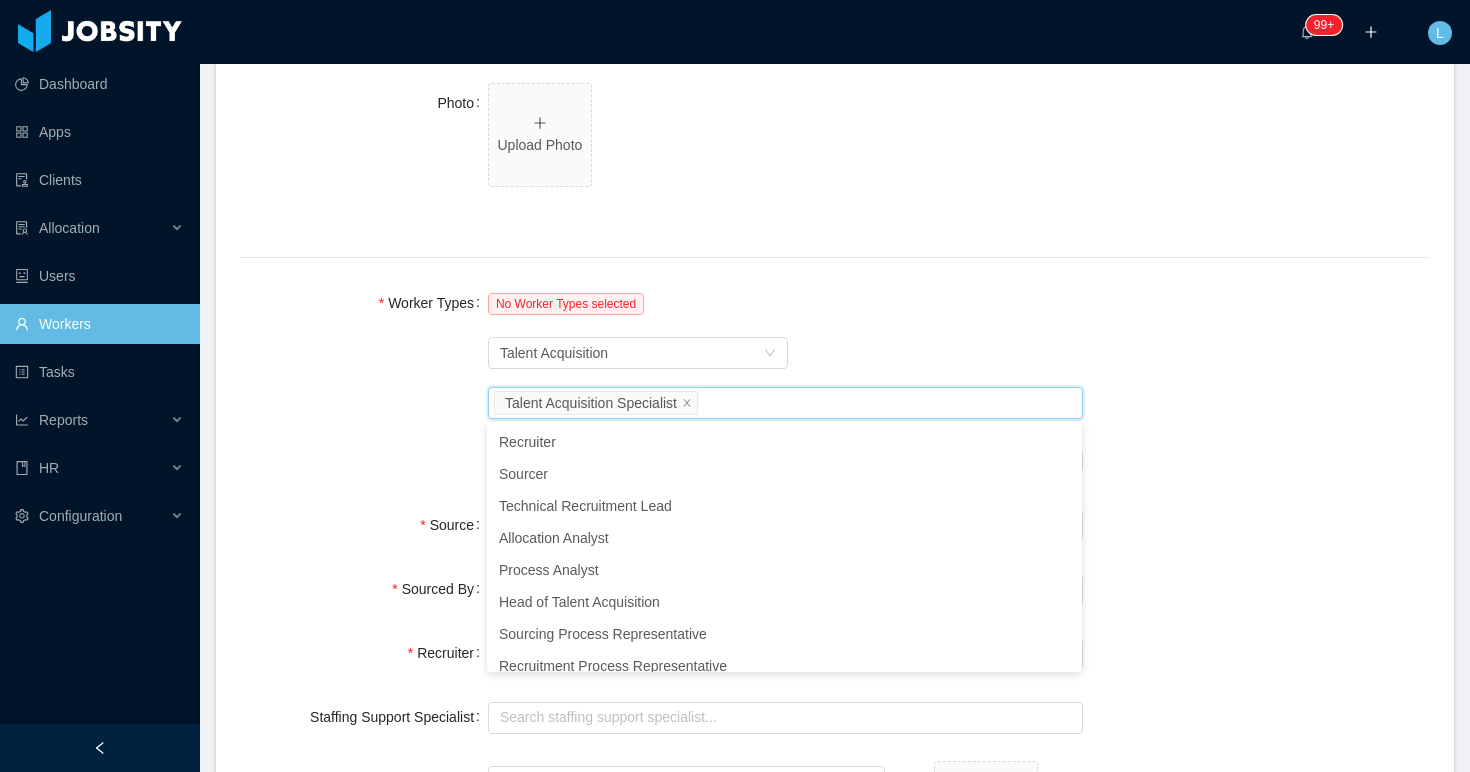 click on "Worker Types No Worker Types selected Worker Type Talent Acquisition   Job titles Talent Acquisition Specialist   Add   Cancel" at bounding box center [835, 382] 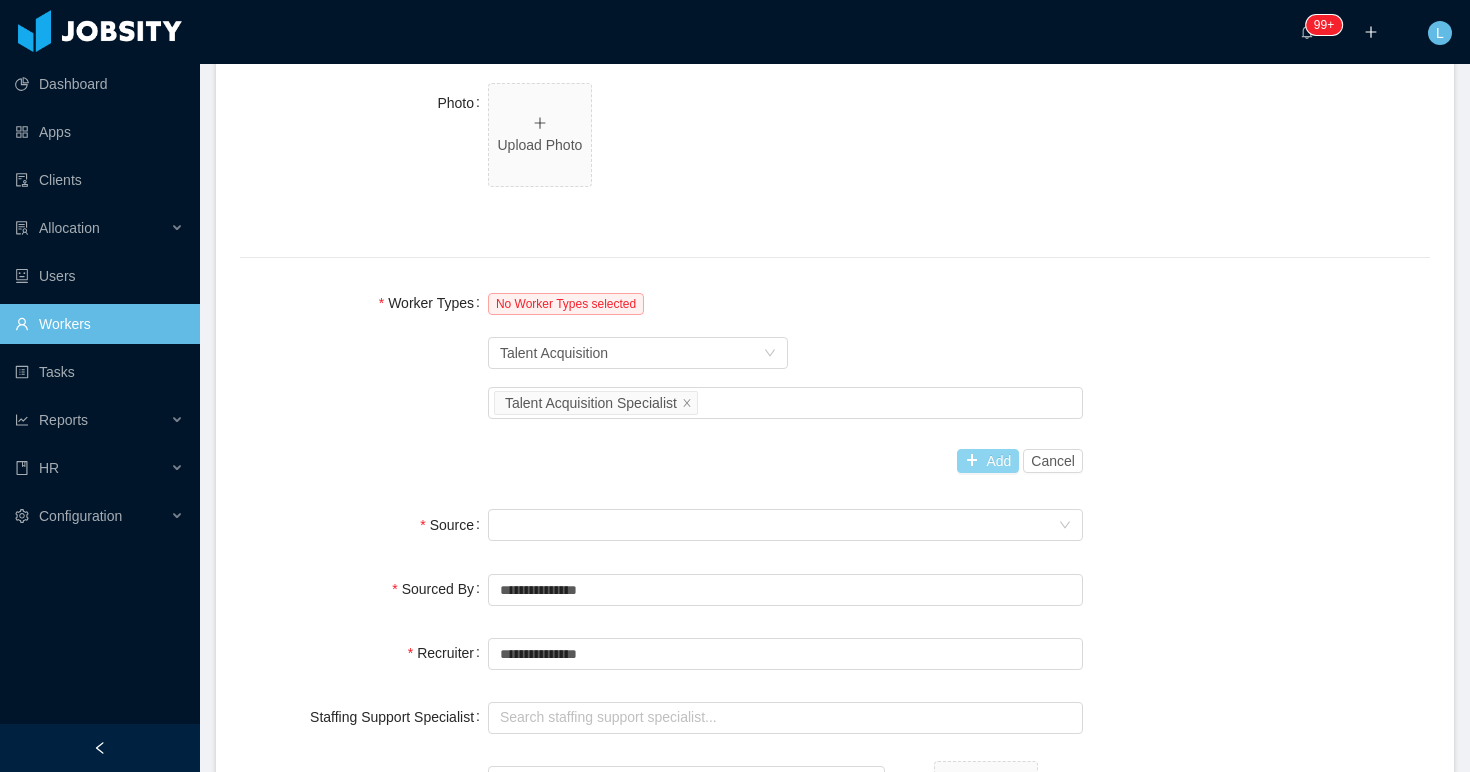 click on "Add" at bounding box center [988, 461] 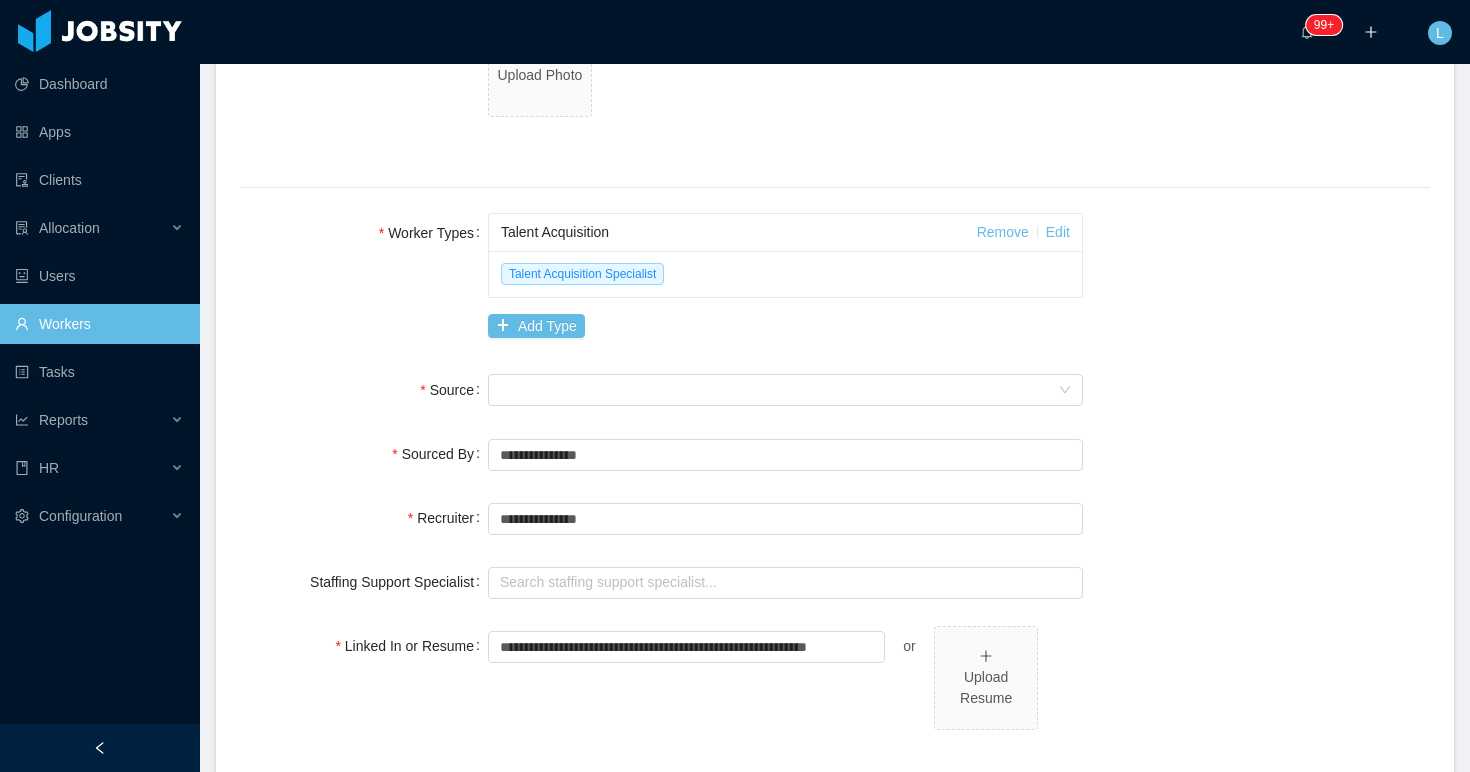 scroll, scrollTop: 1117, scrollLeft: 0, axis: vertical 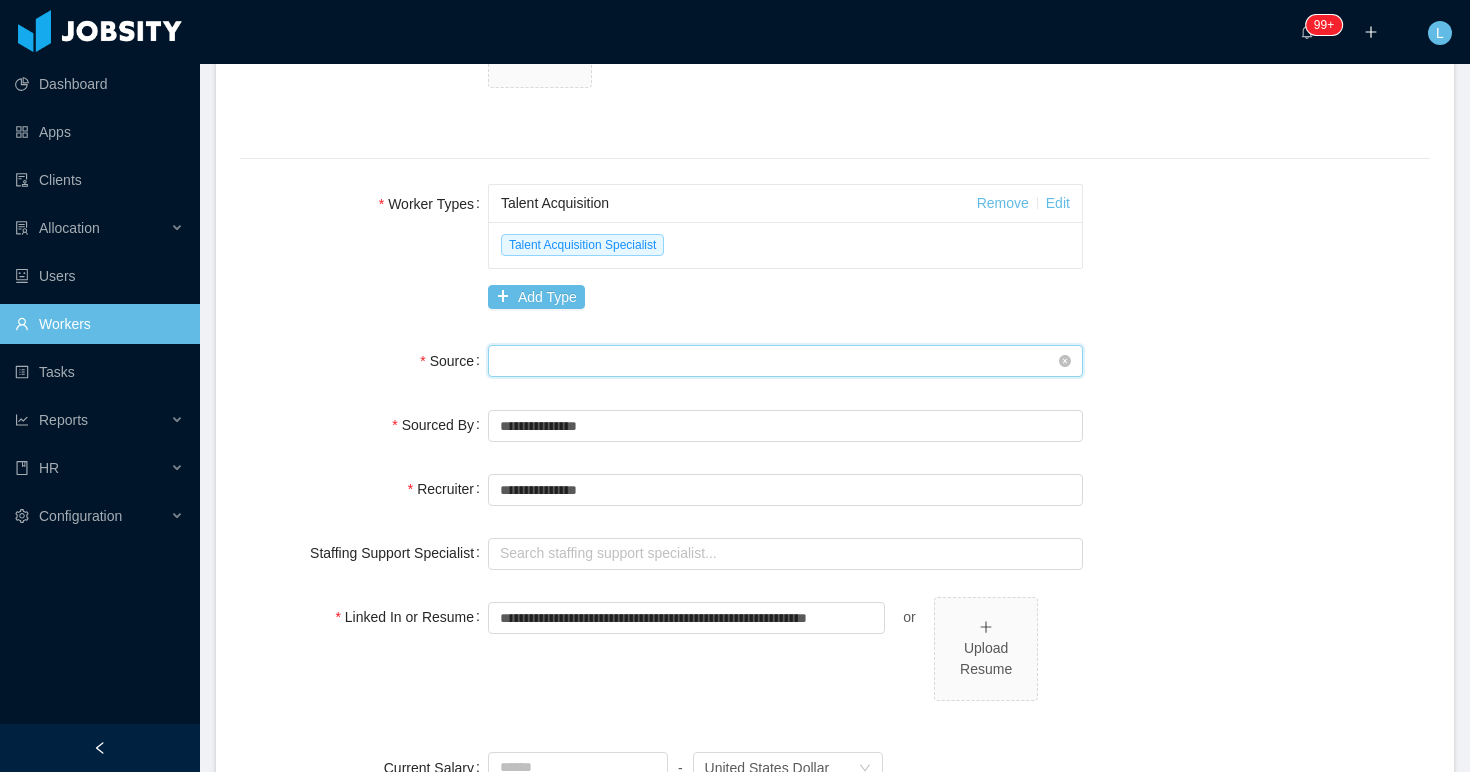 click on "Seniority" at bounding box center [779, 361] 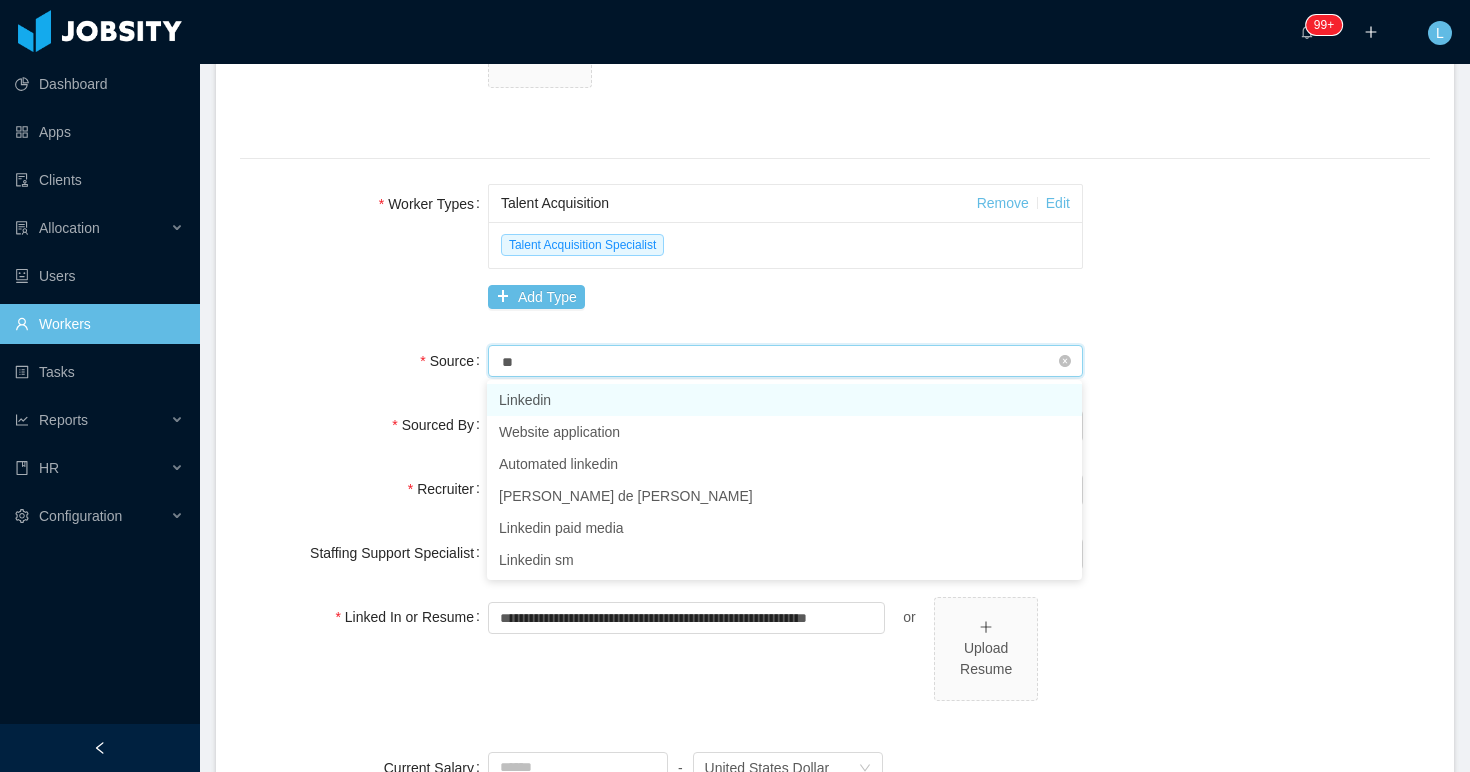 type on "***" 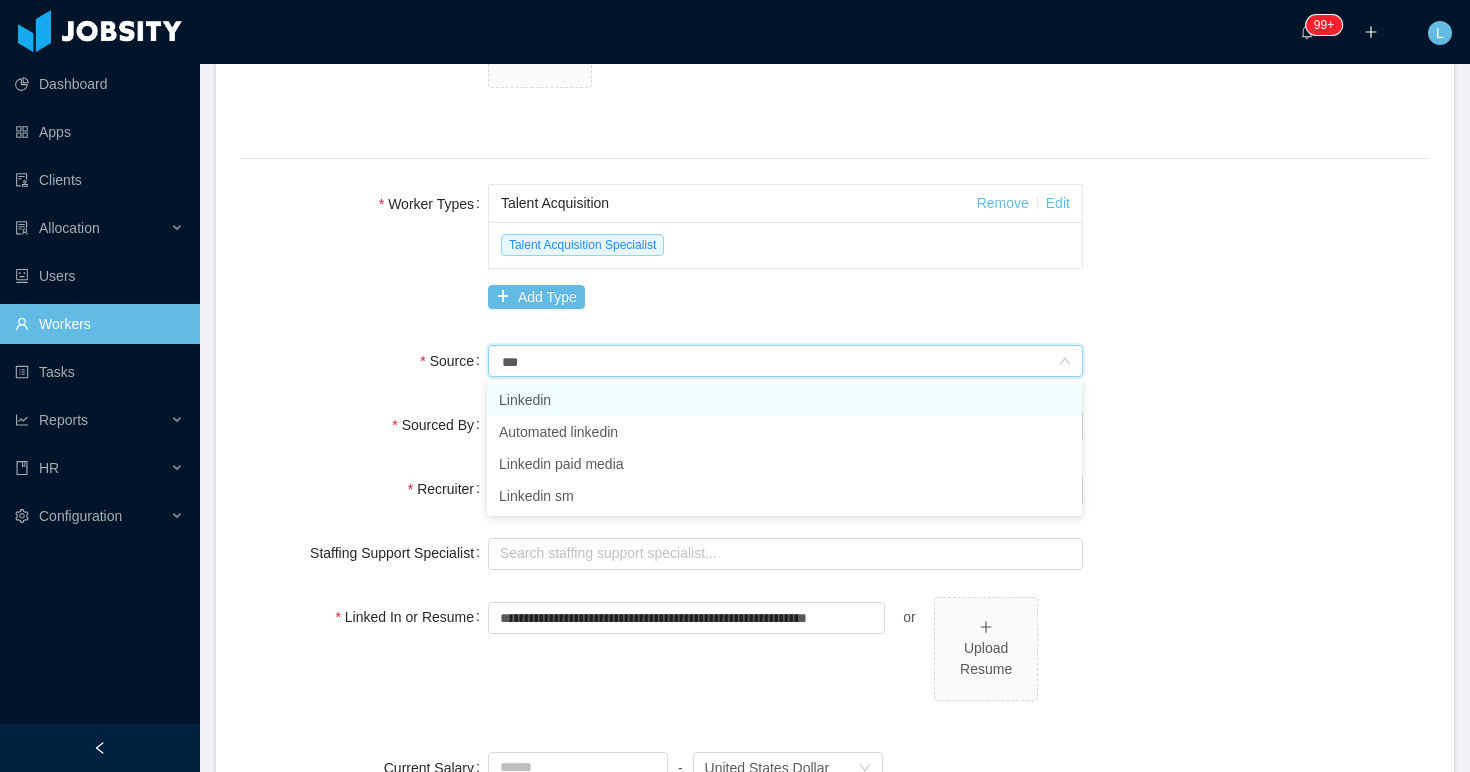 click on "Linkedin" at bounding box center [784, 400] 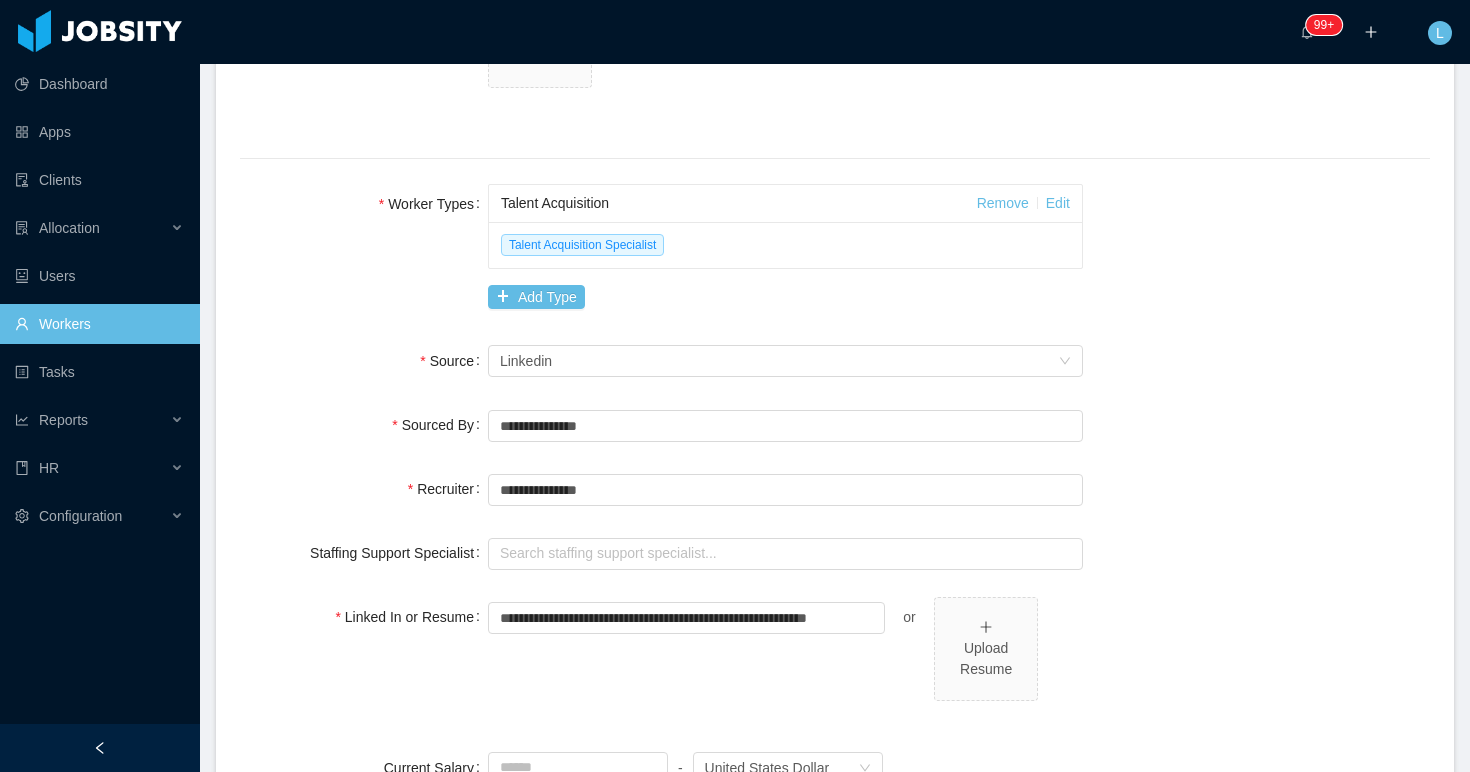 click on "Source" at bounding box center [364, 361] 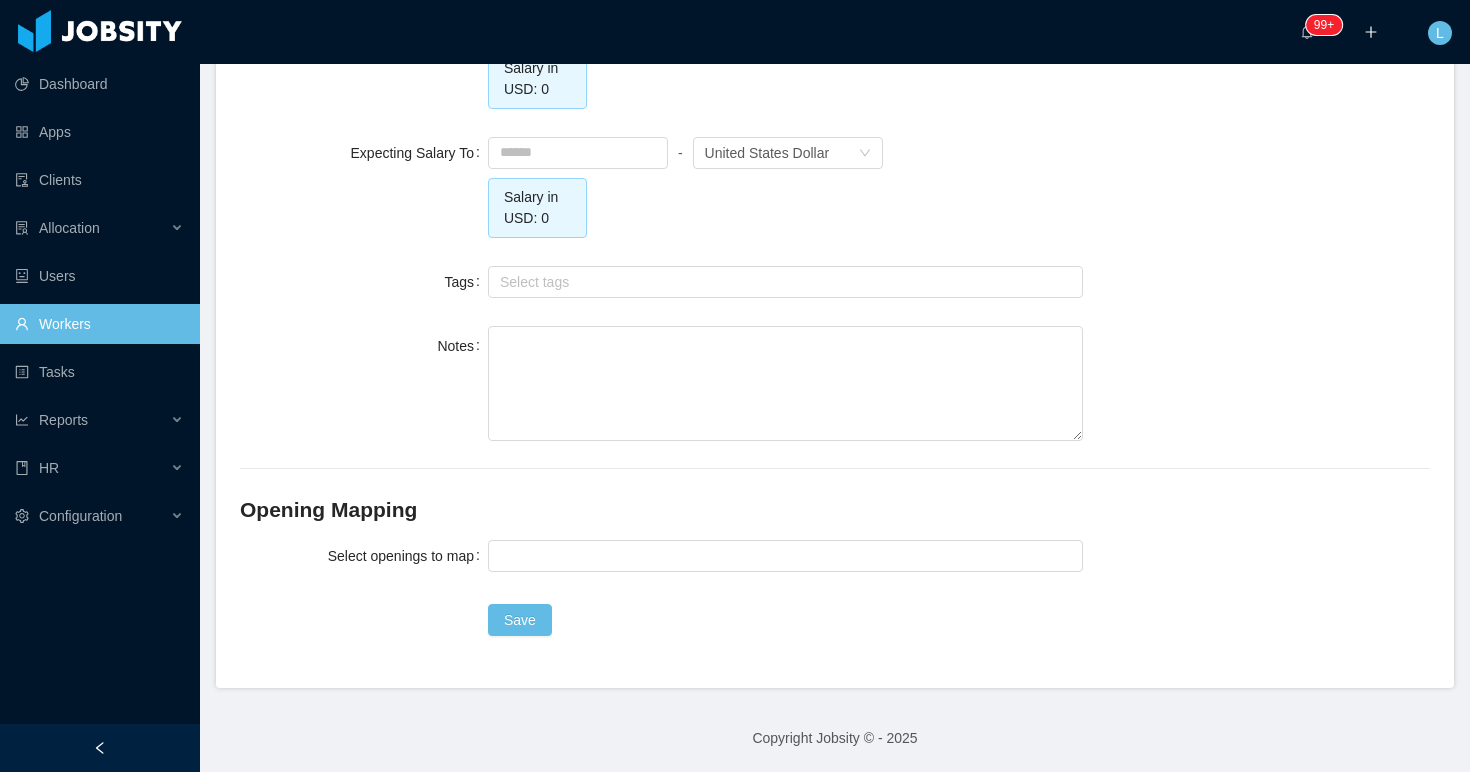 scroll, scrollTop: 1990, scrollLeft: 0, axis: vertical 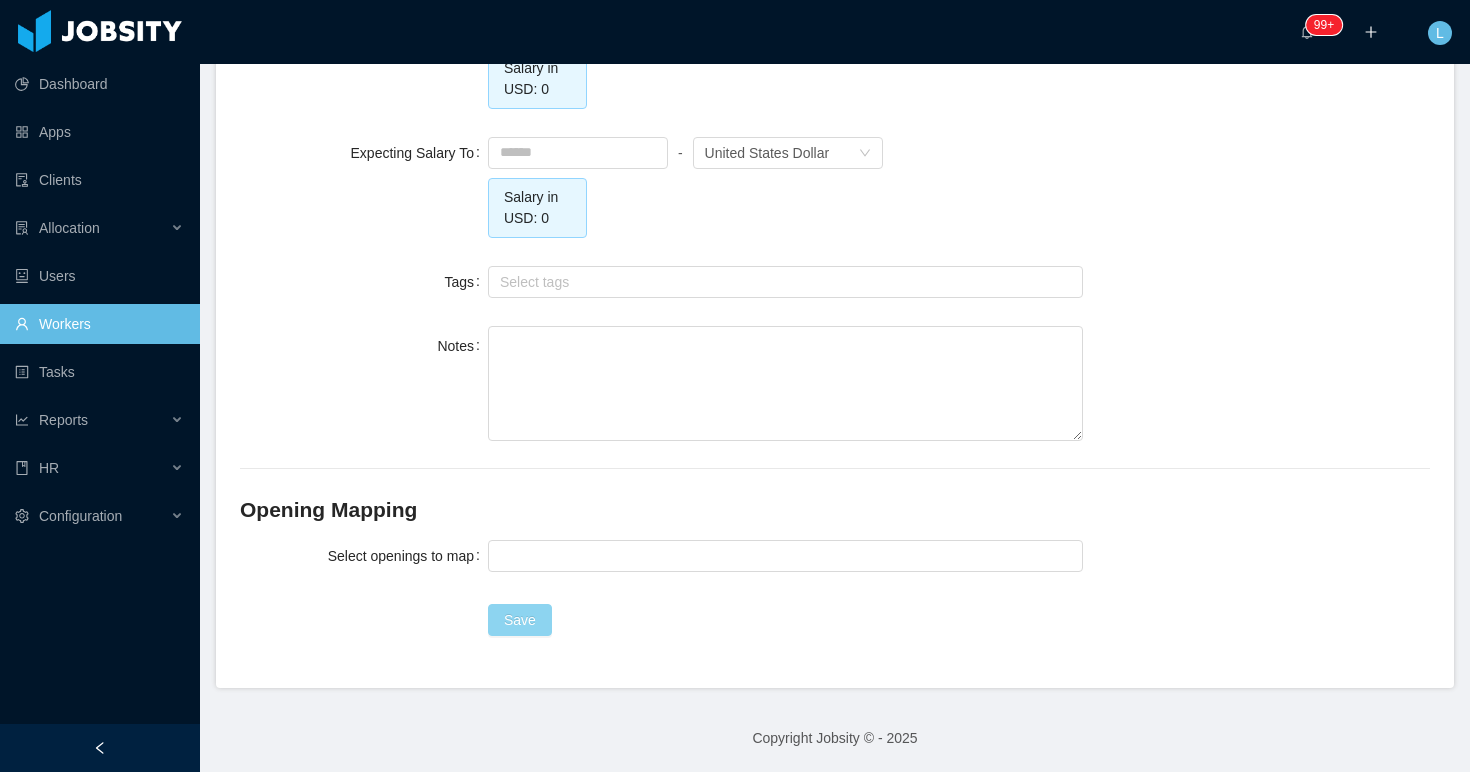 click on "Save" at bounding box center [520, 620] 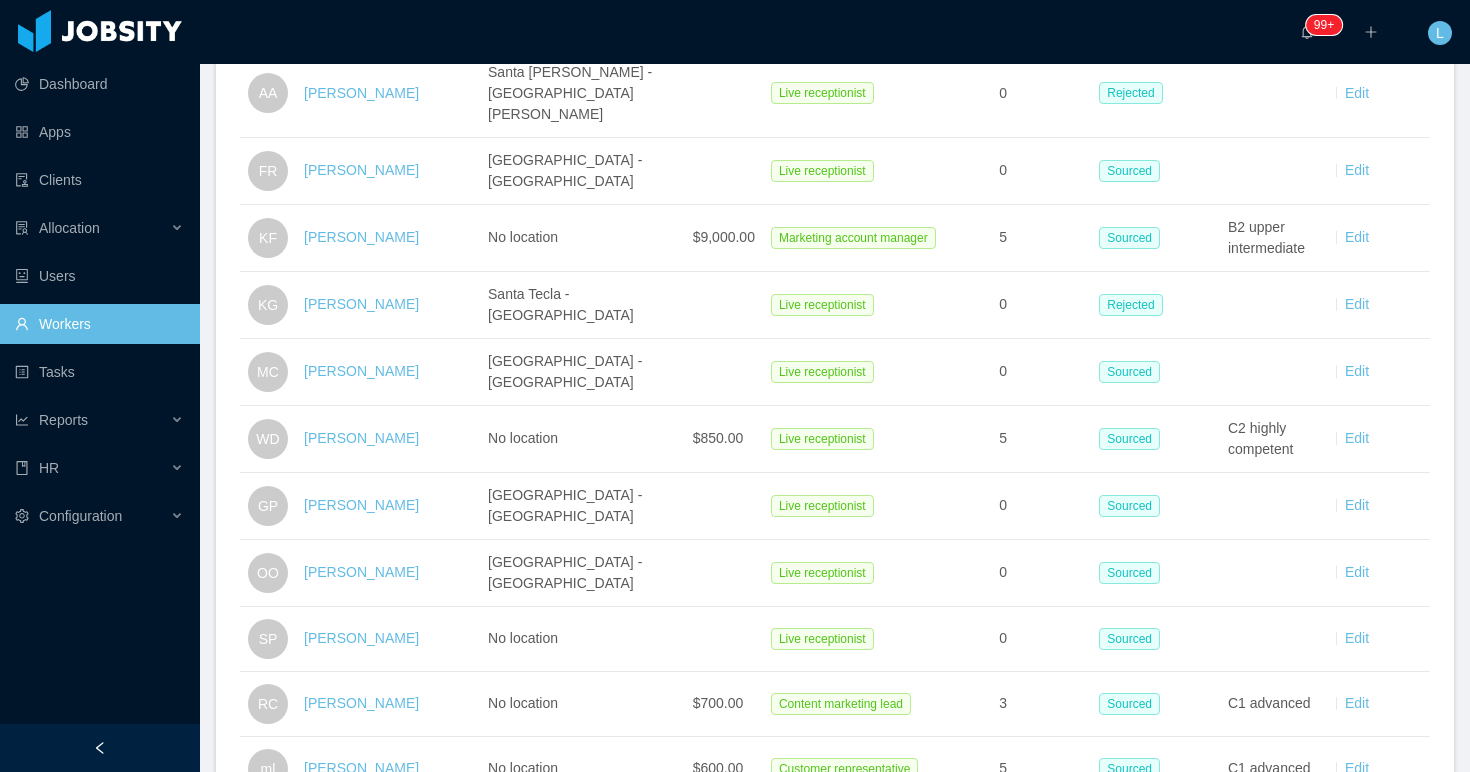 scroll, scrollTop: 3212, scrollLeft: 0, axis: vertical 